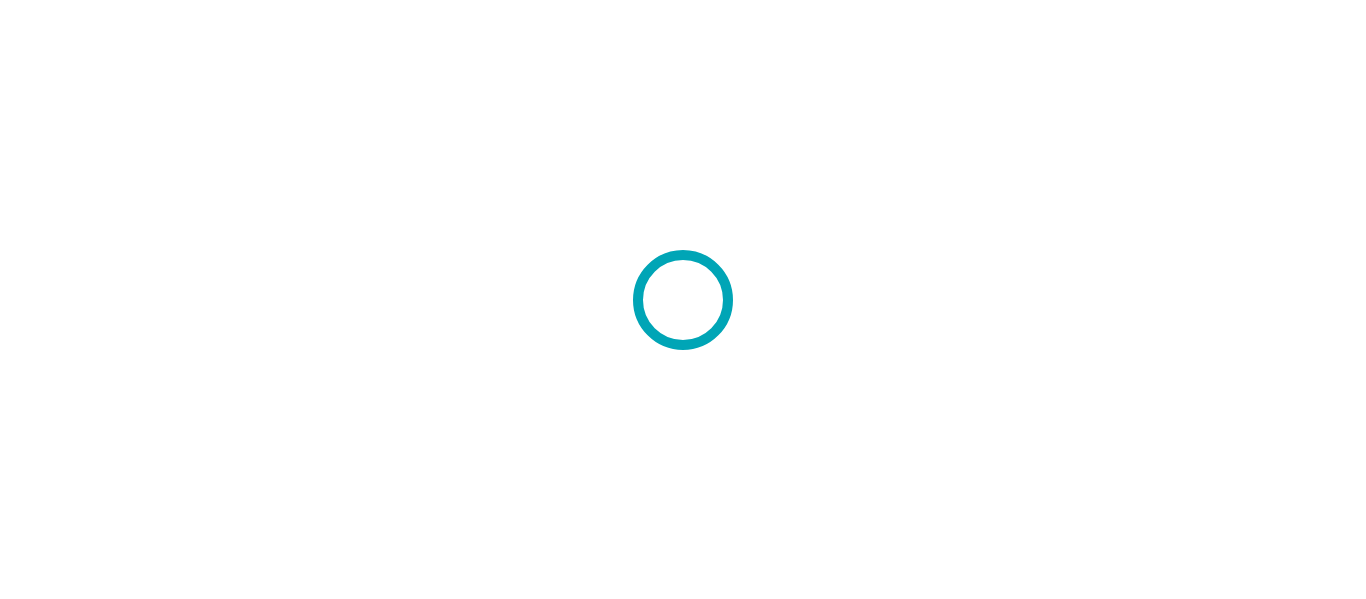 scroll, scrollTop: 0, scrollLeft: 0, axis: both 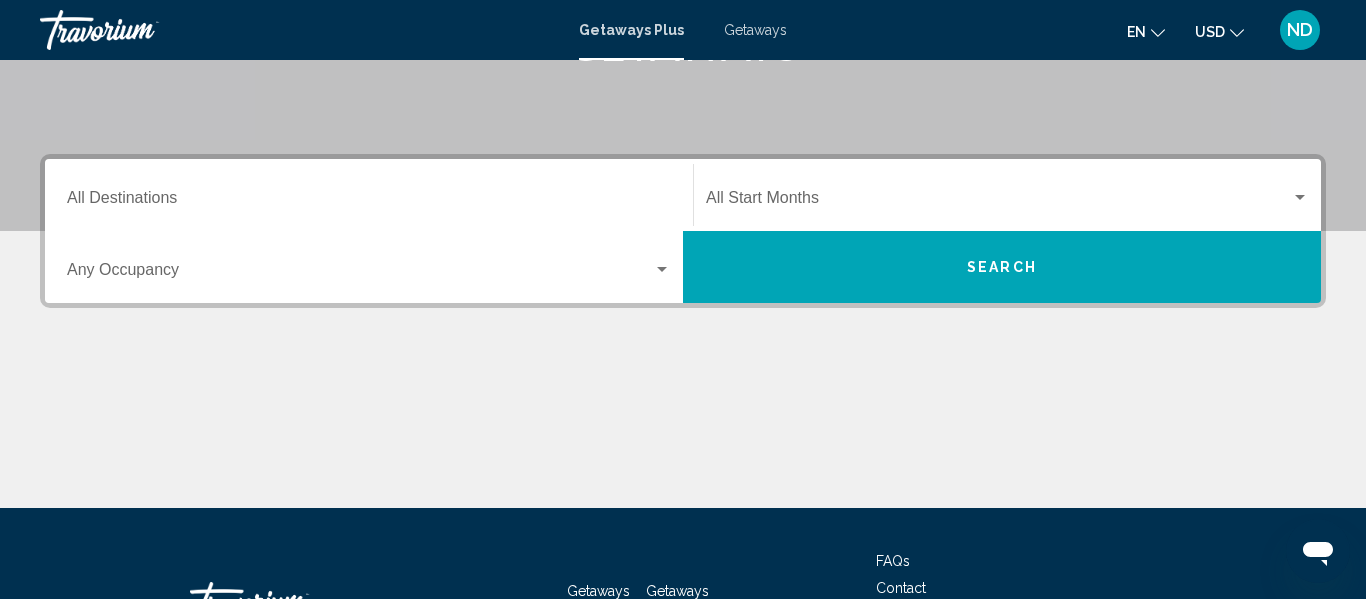 click at bounding box center (998, 202) 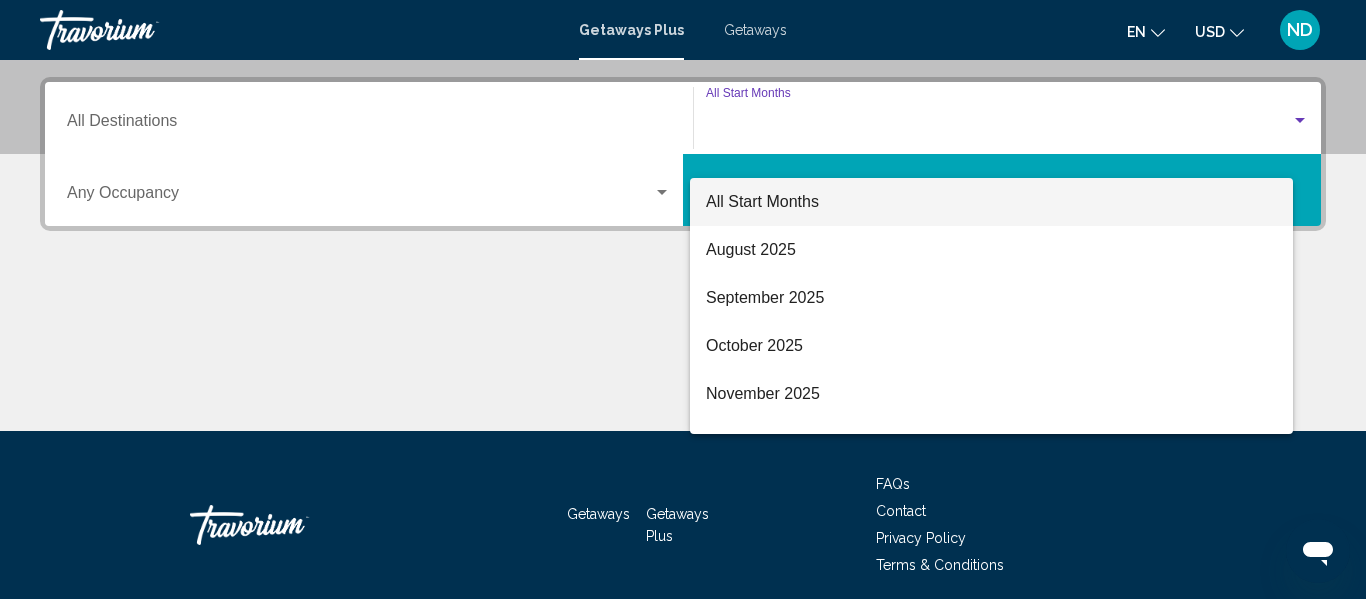 scroll, scrollTop: 458, scrollLeft: 0, axis: vertical 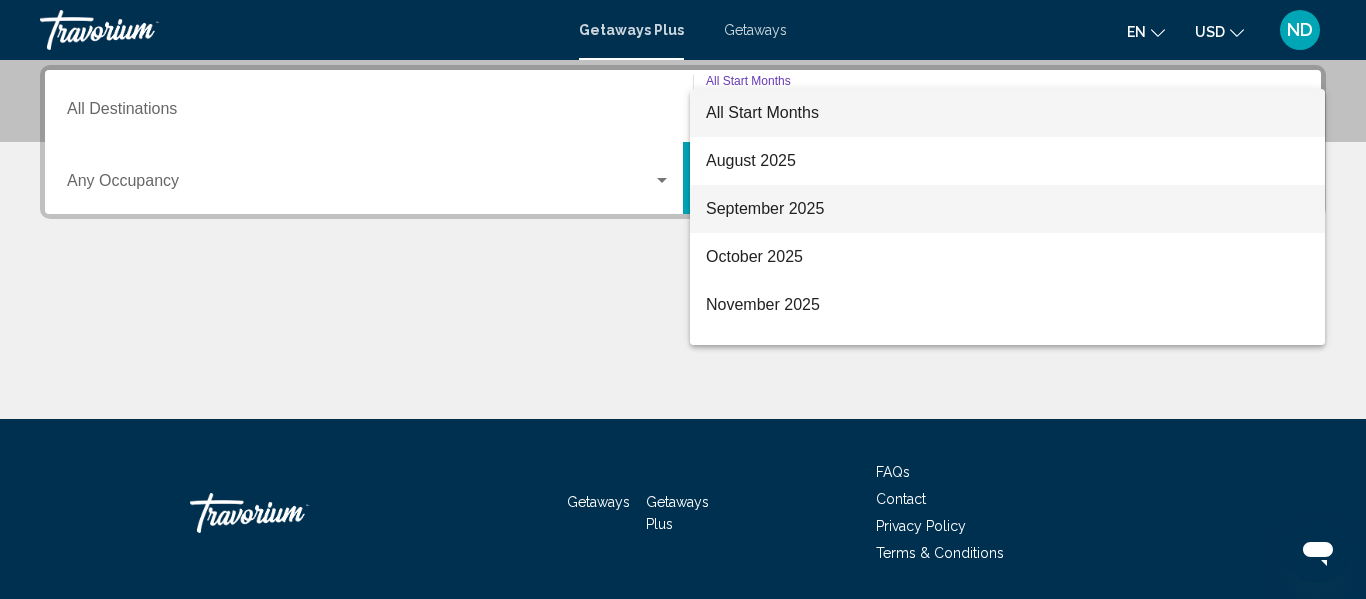 click on "September 2025" at bounding box center [1007, 209] 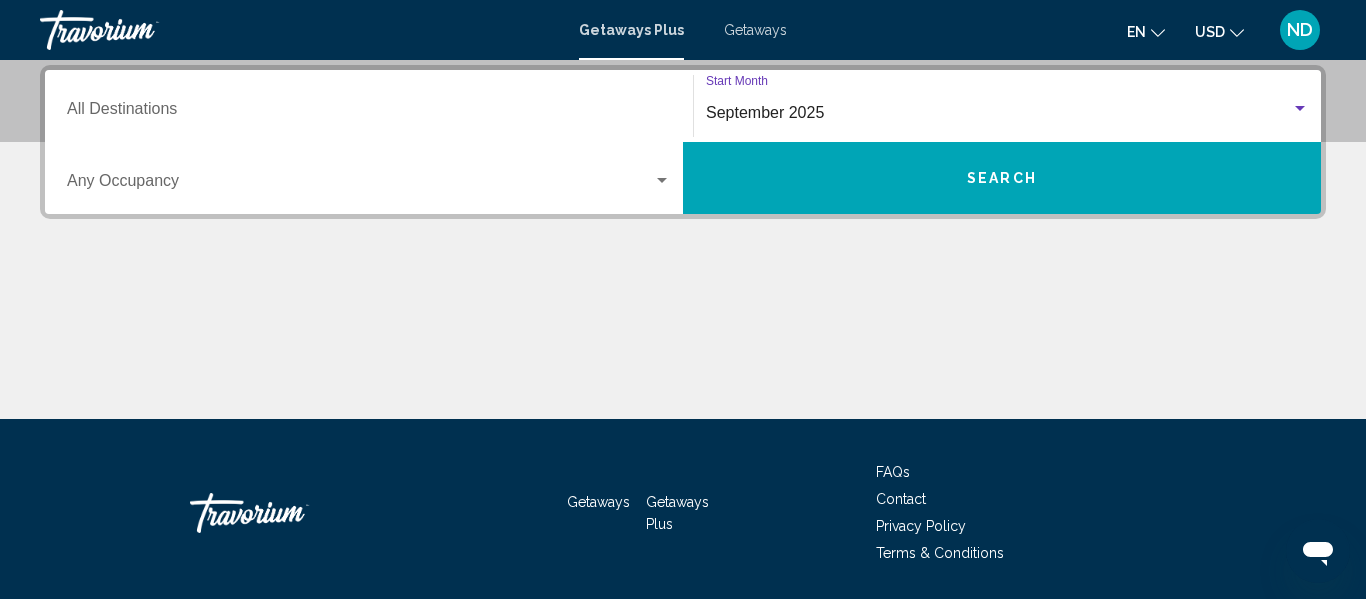 click on "Destination All Destinations" at bounding box center [369, 113] 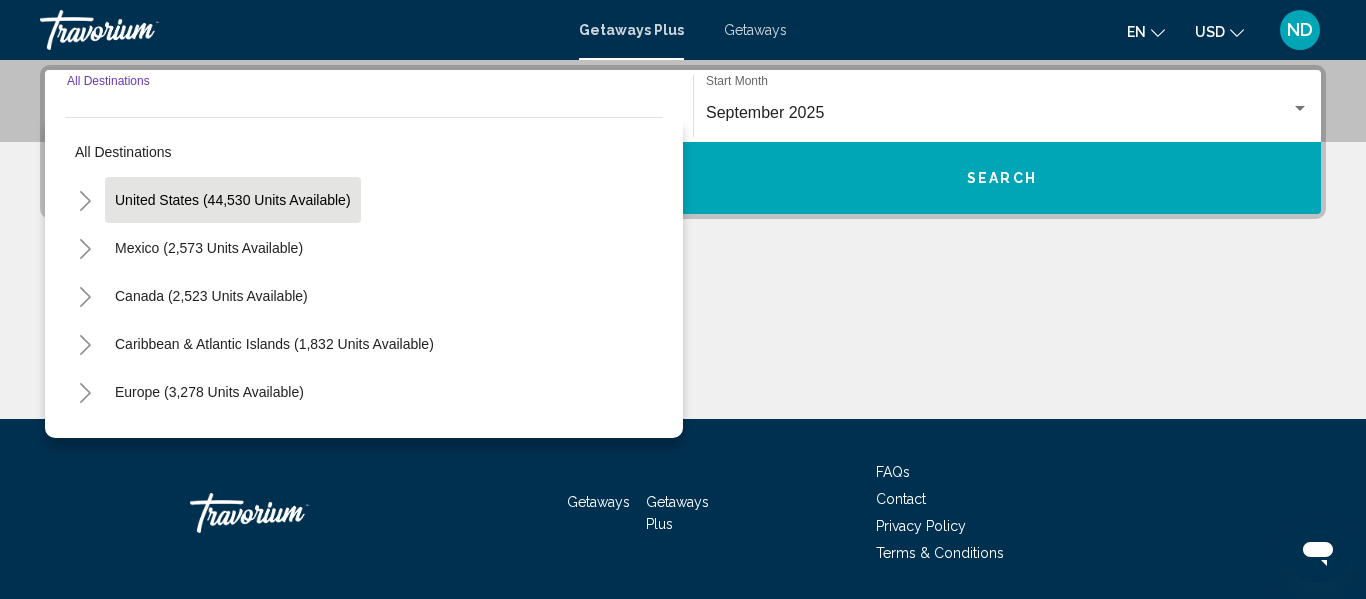 click on "United States (44,530 units available)" at bounding box center (209, 248) 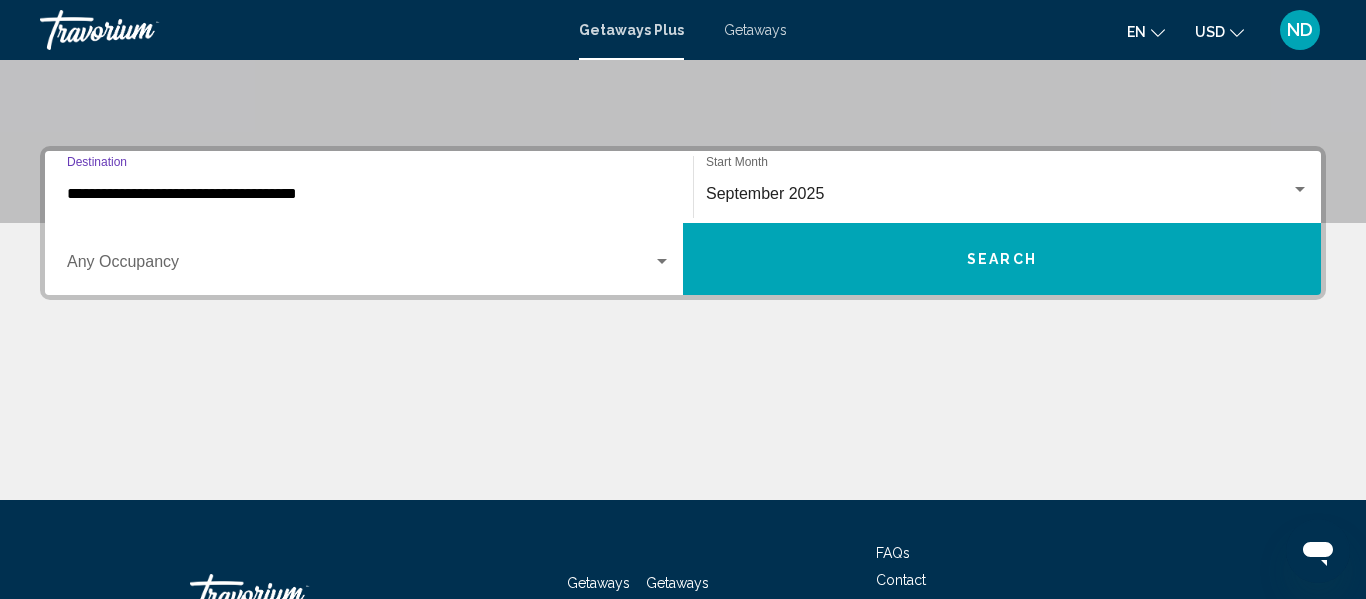 scroll, scrollTop: 371, scrollLeft: 0, axis: vertical 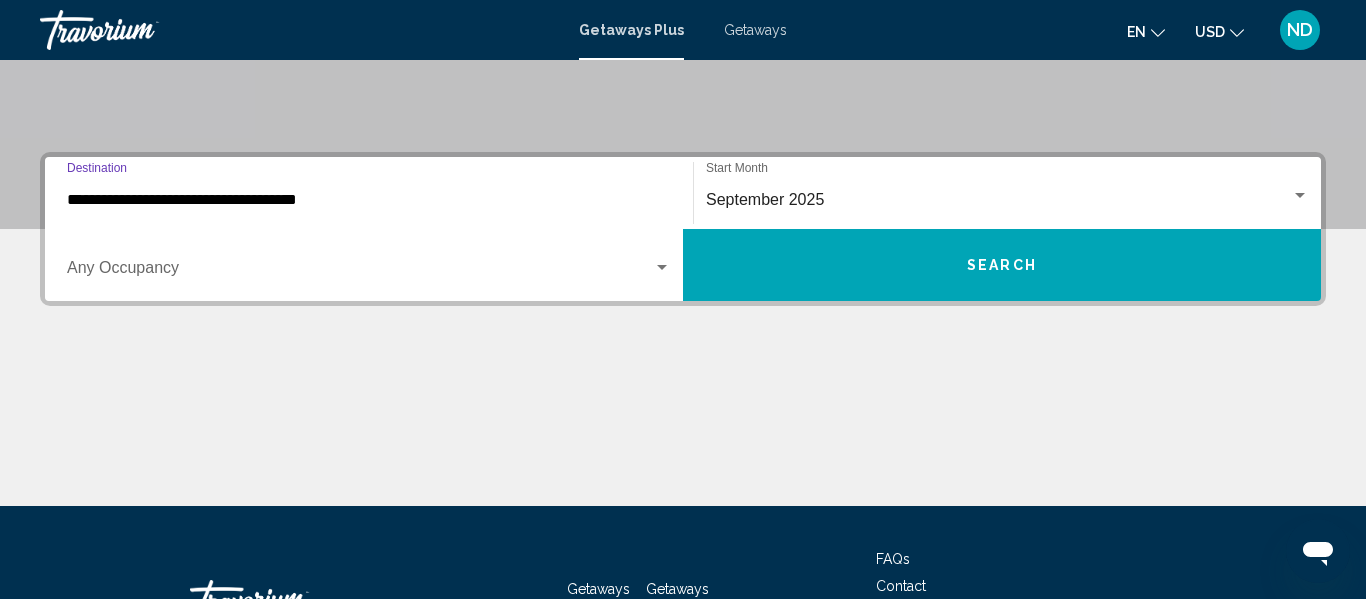 click at bounding box center (360, 272) 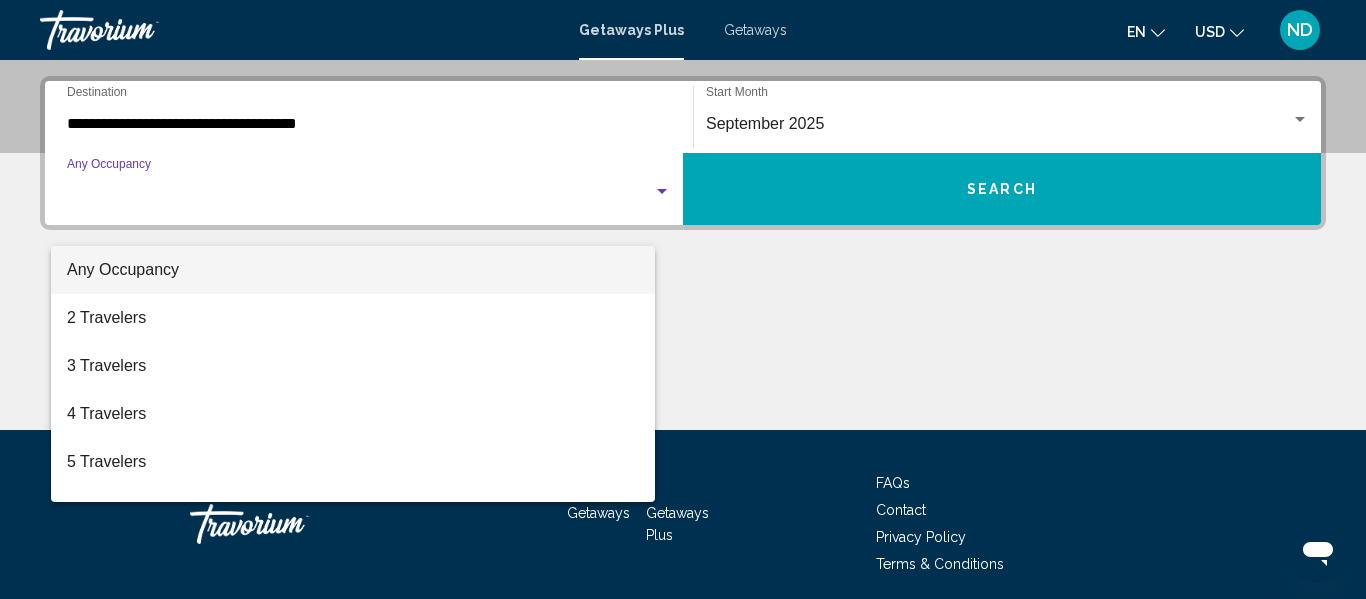 scroll, scrollTop: 458, scrollLeft: 0, axis: vertical 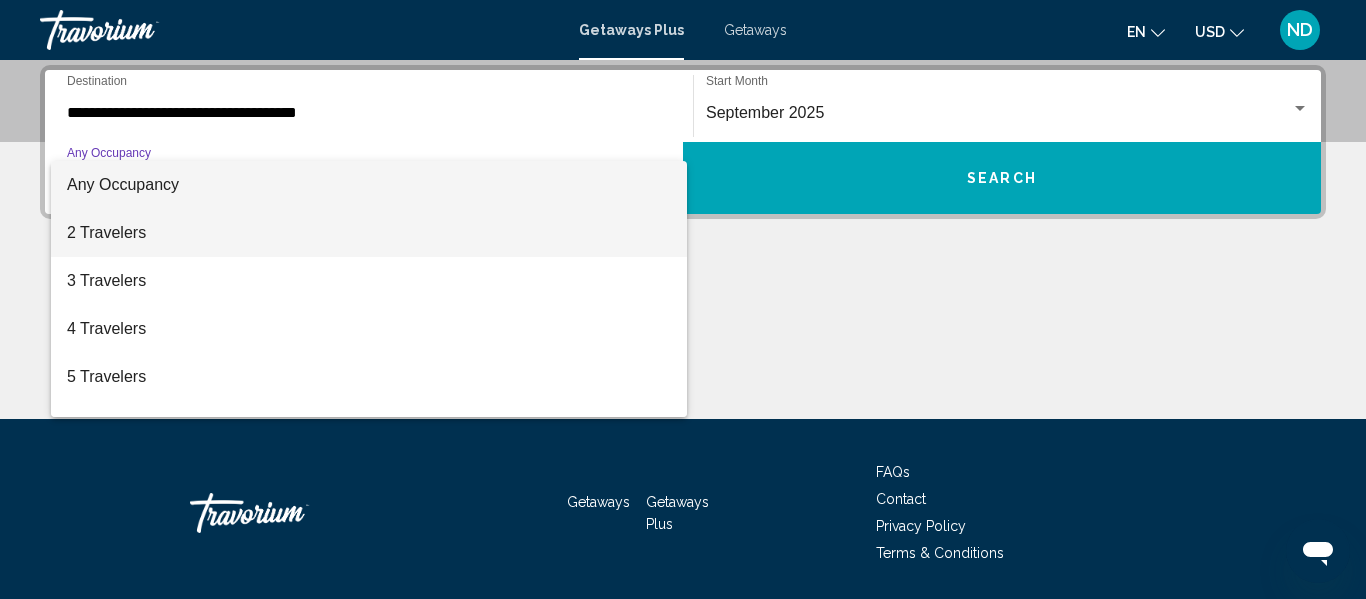click on "2 Travelers" at bounding box center (369, 233) 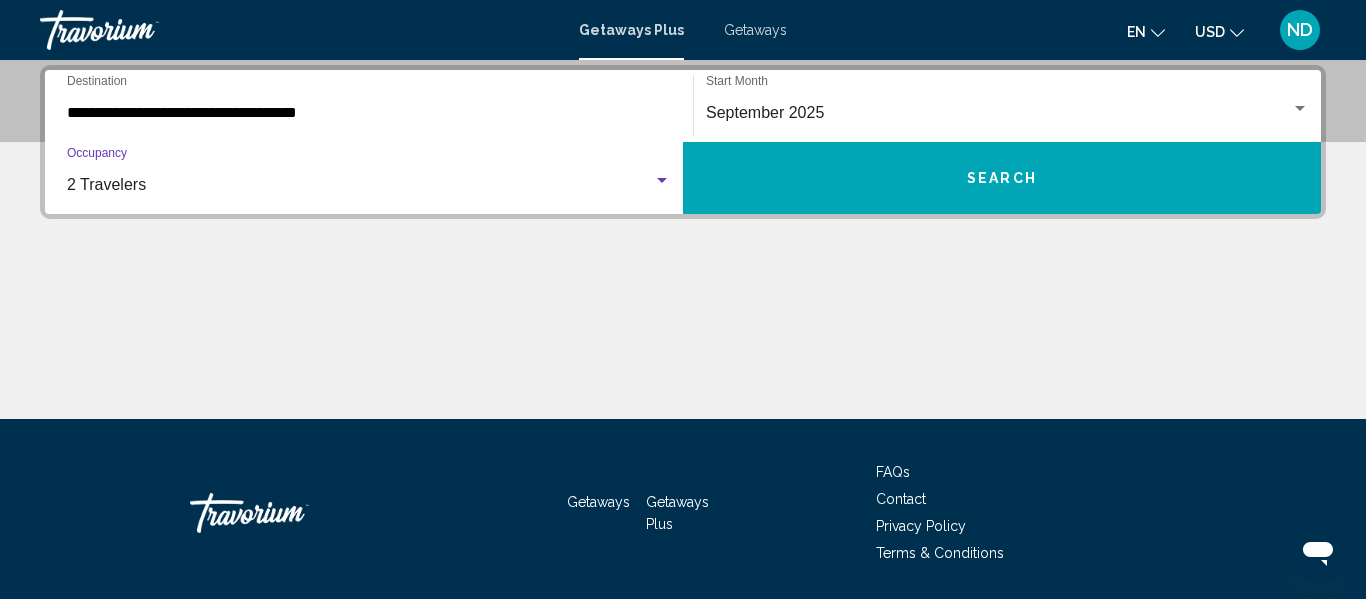 click on "Search" at bounding box center [1002, 178] 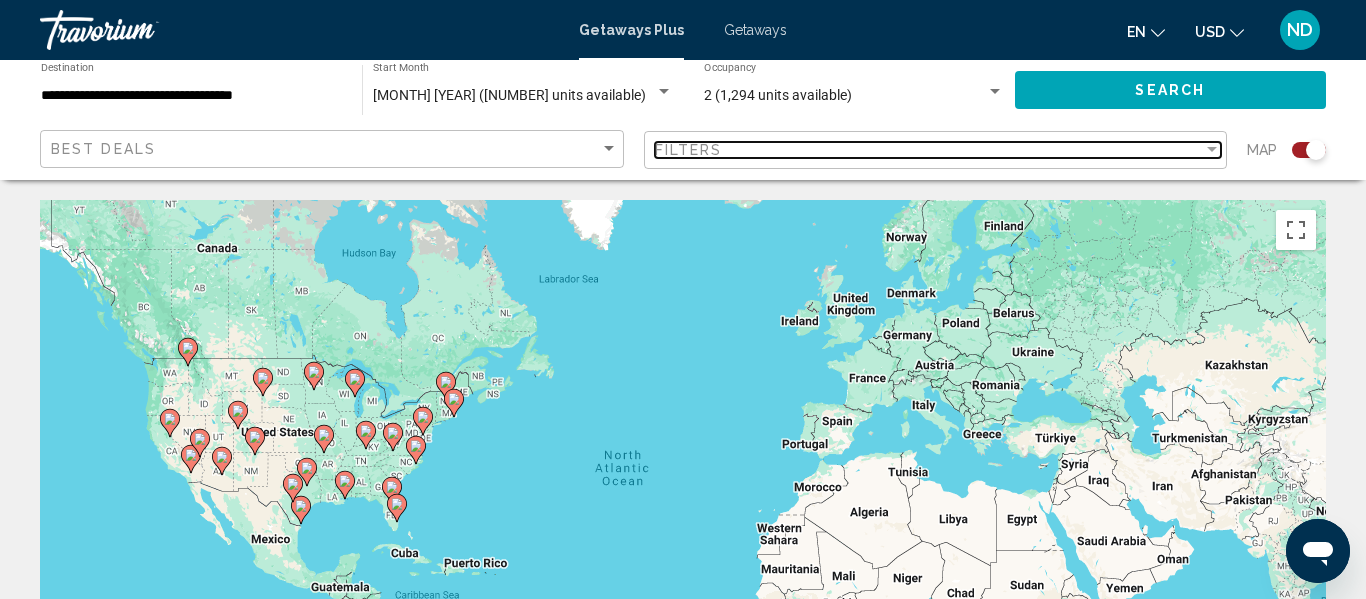 click on "Filters" at bounding box center [929, 150] 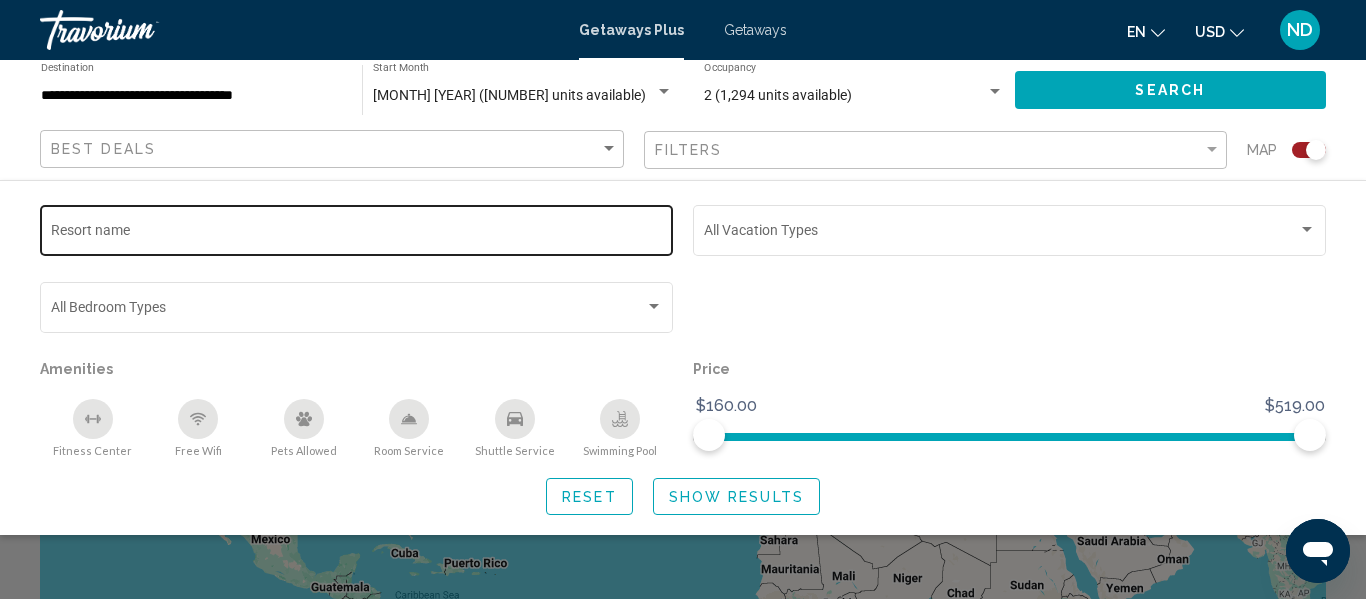 click on "Resort name" at bounding box center (357, 234) 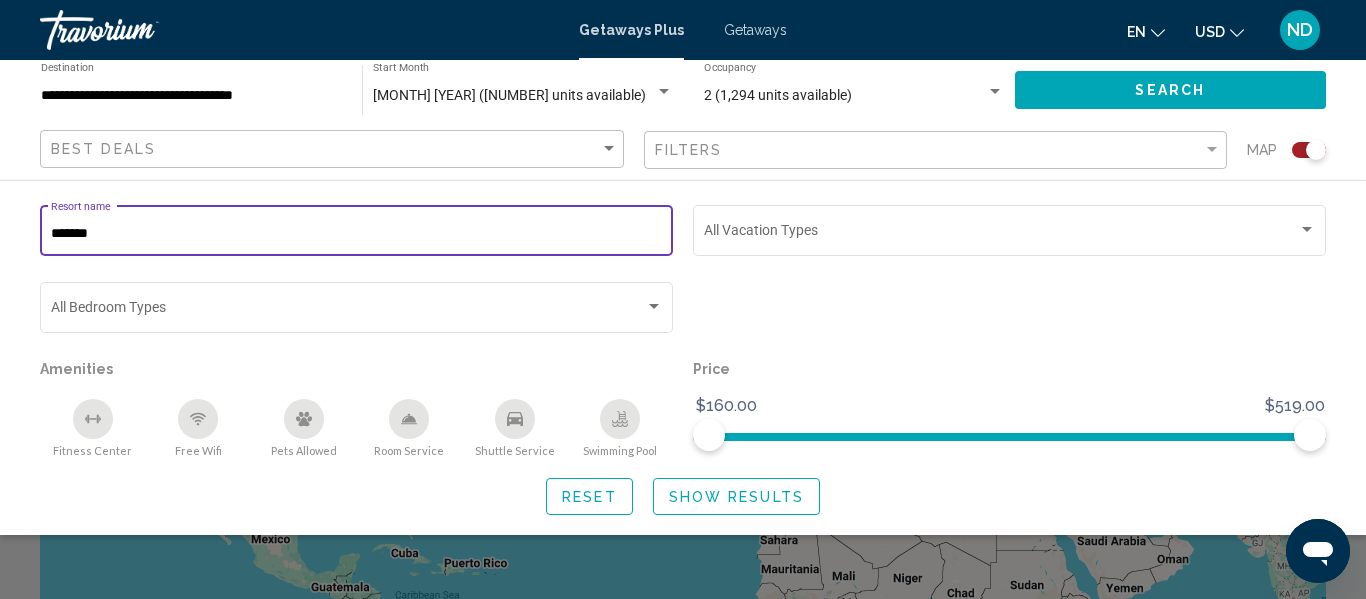 type on "*******" 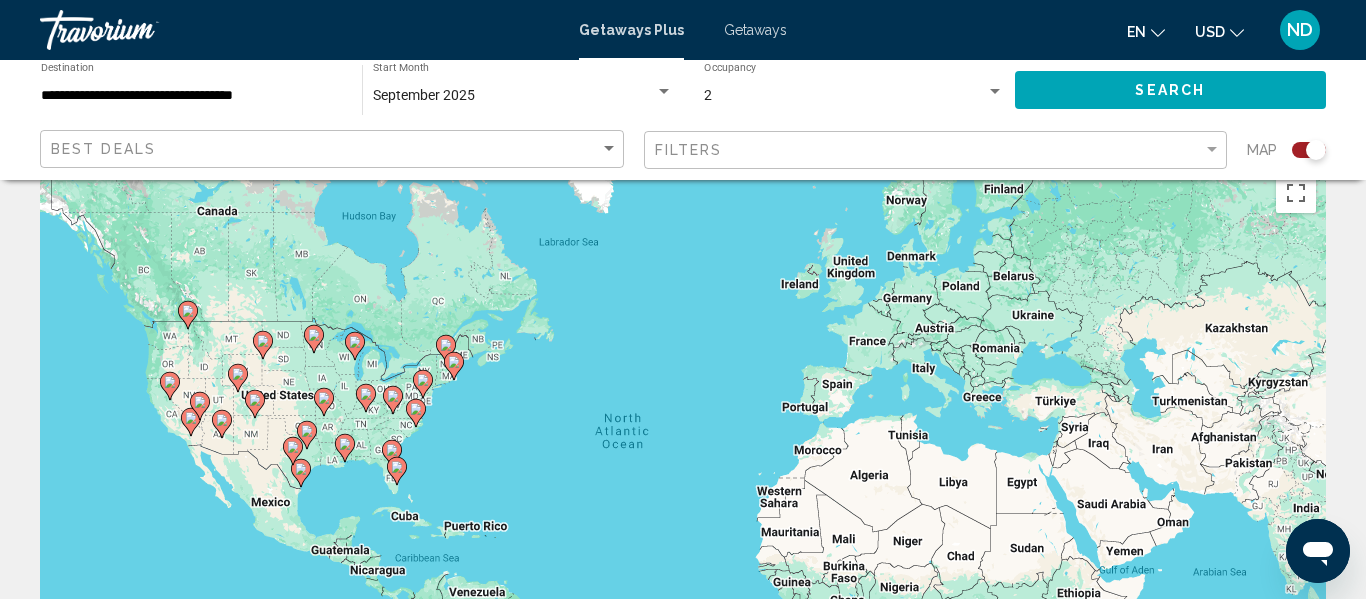 scroll, scrollTop: 0, scrollLeft: 0, axis: both 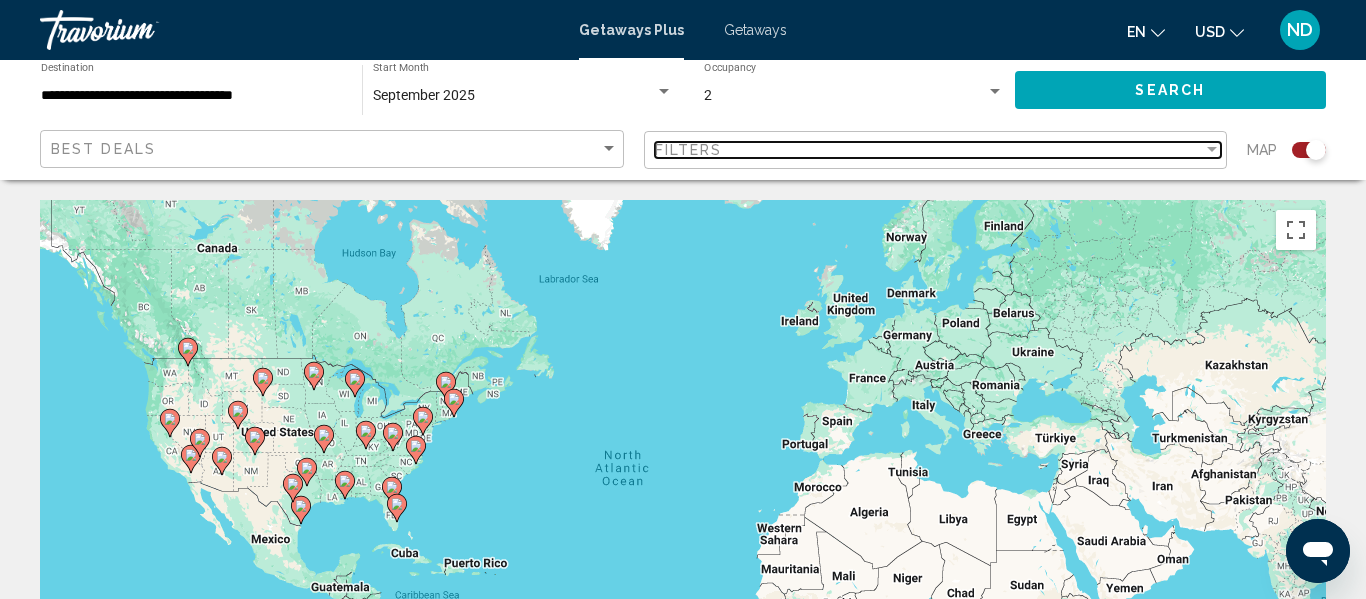 click on "Filters" at bounding box center [929, 150] 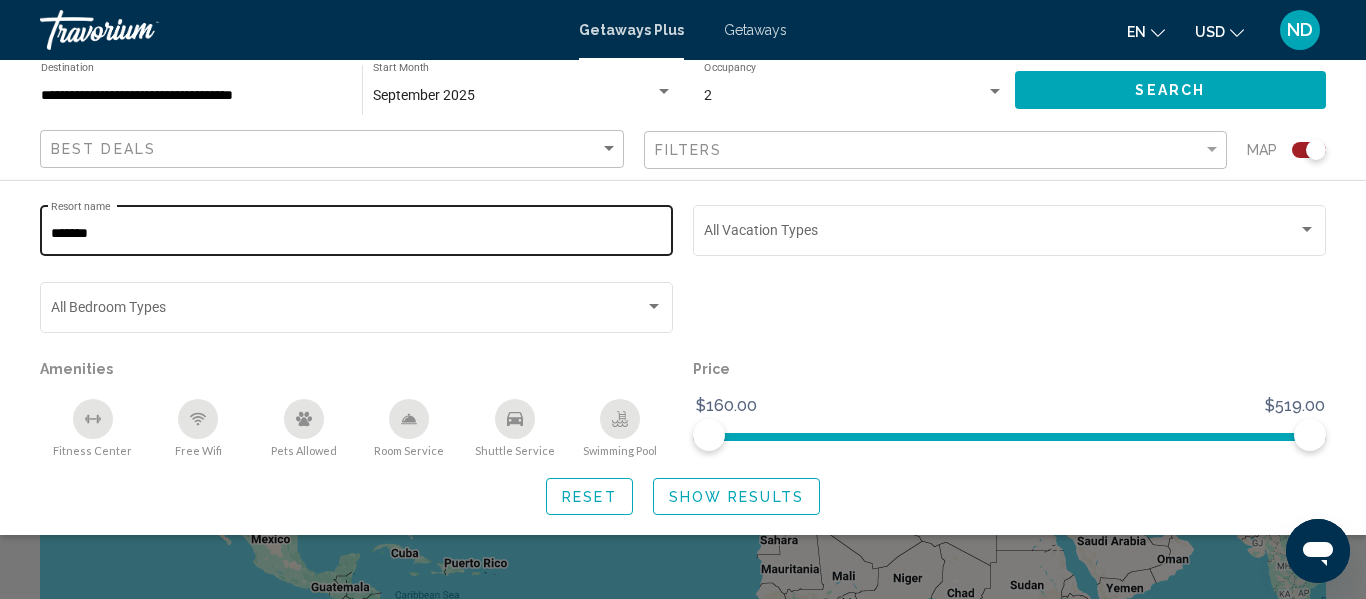 click on "*******" at bounding box center [357, 234] 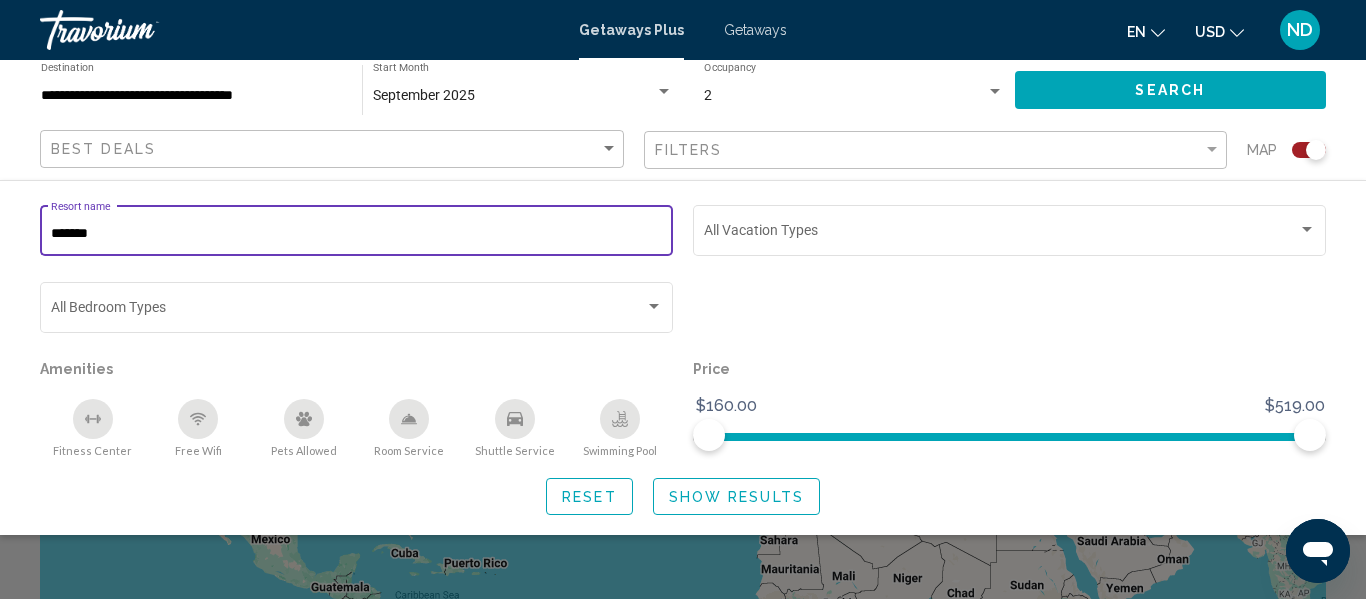 click on "*******" at bounding box center (357, 234) 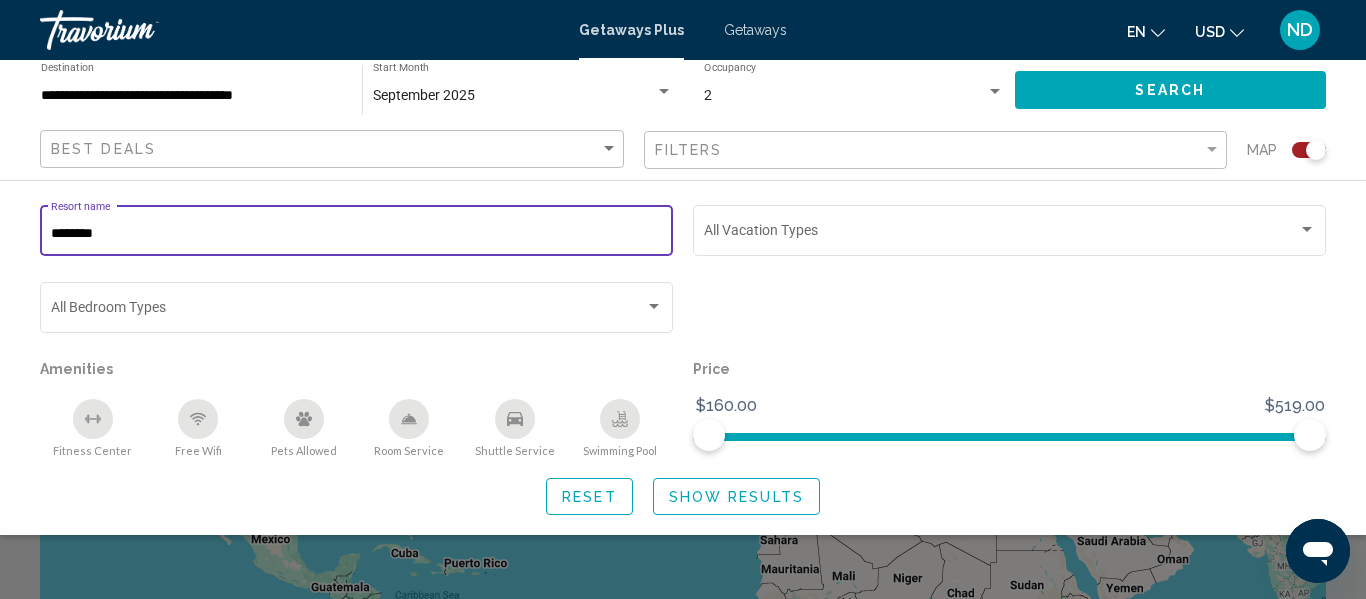 type on "********" 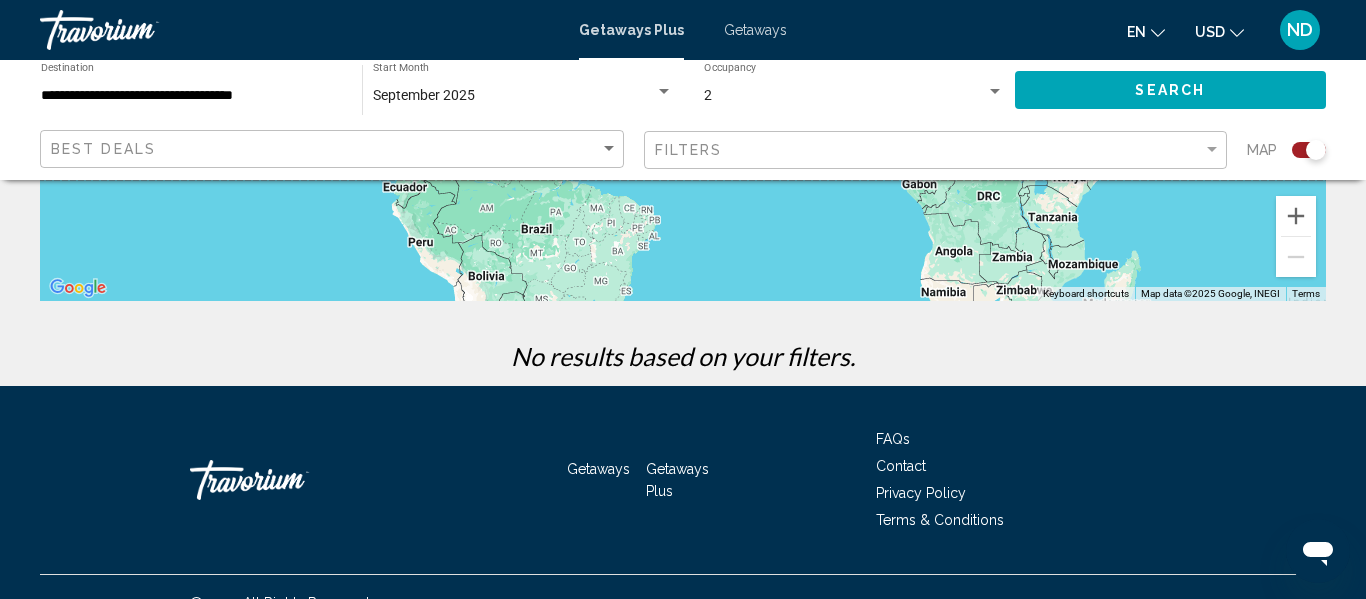 scroll, scrollTop: 0, scrollLeft: 0, axis: both 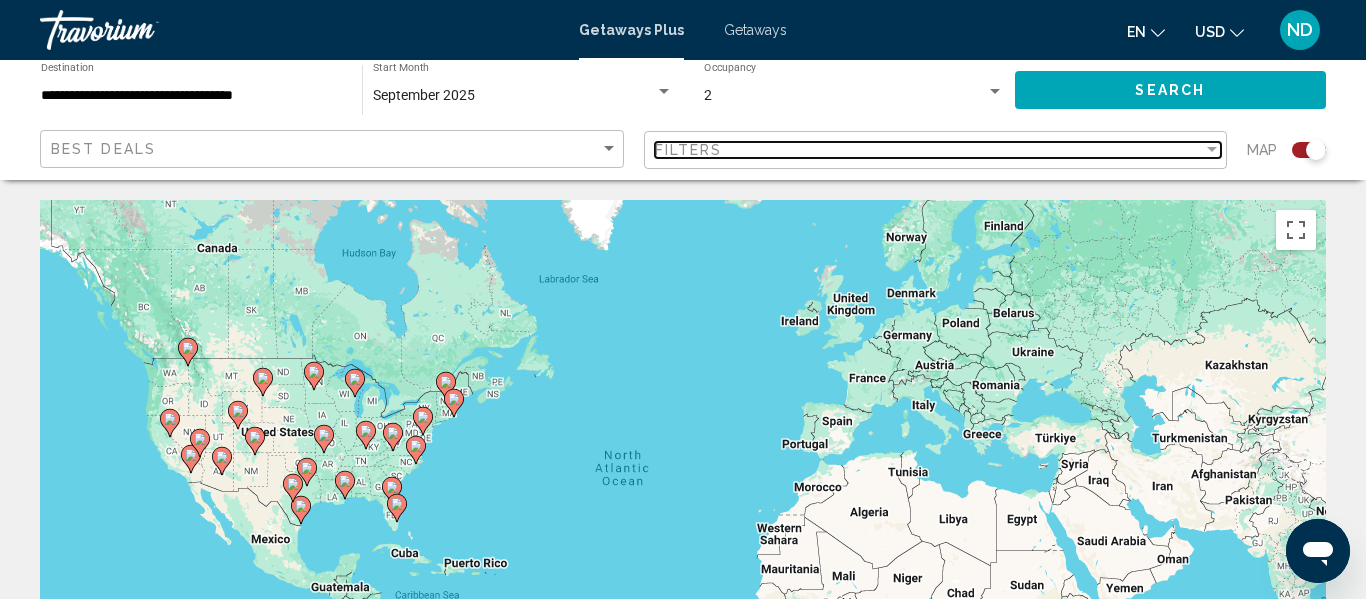 click on "Filters" at bounding box center [929, 150] 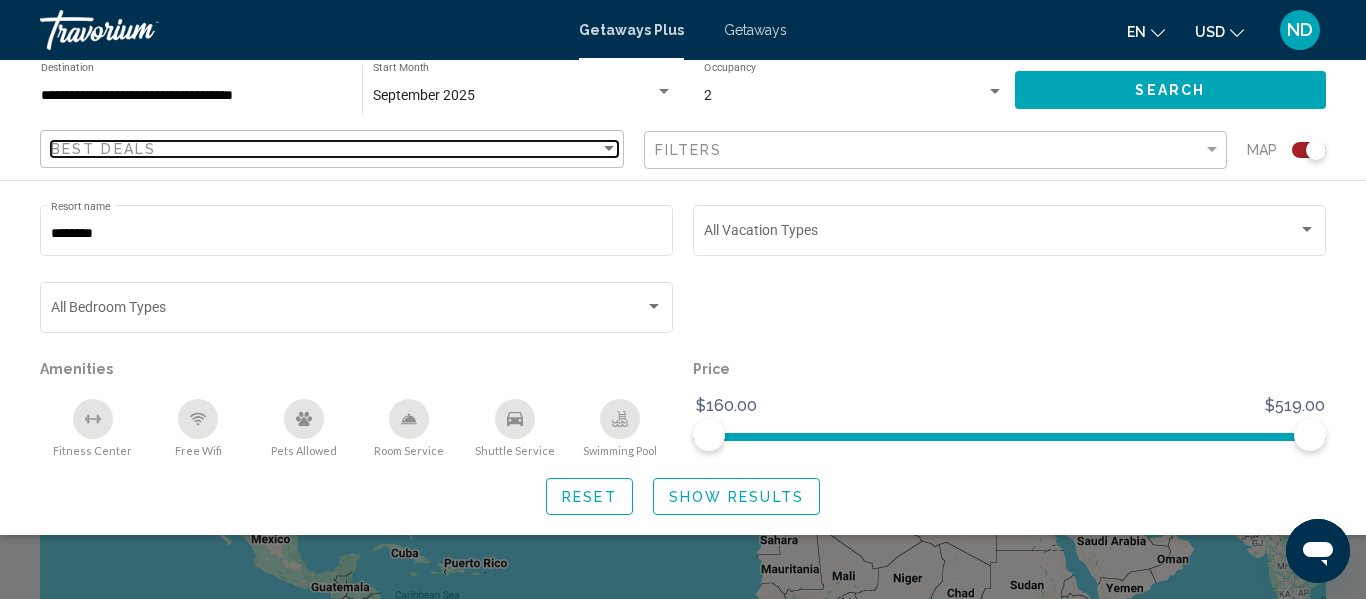 click on "Best Deals" at bounding box center [325, 149] 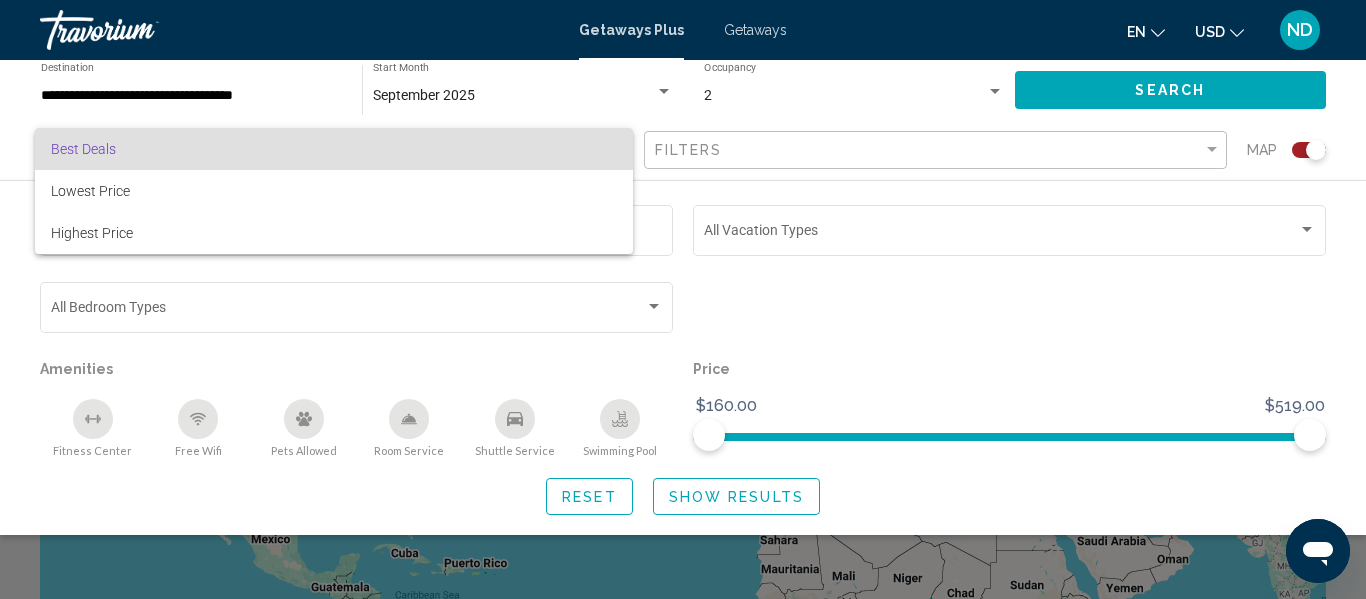 click at bounding box center (683, 299) 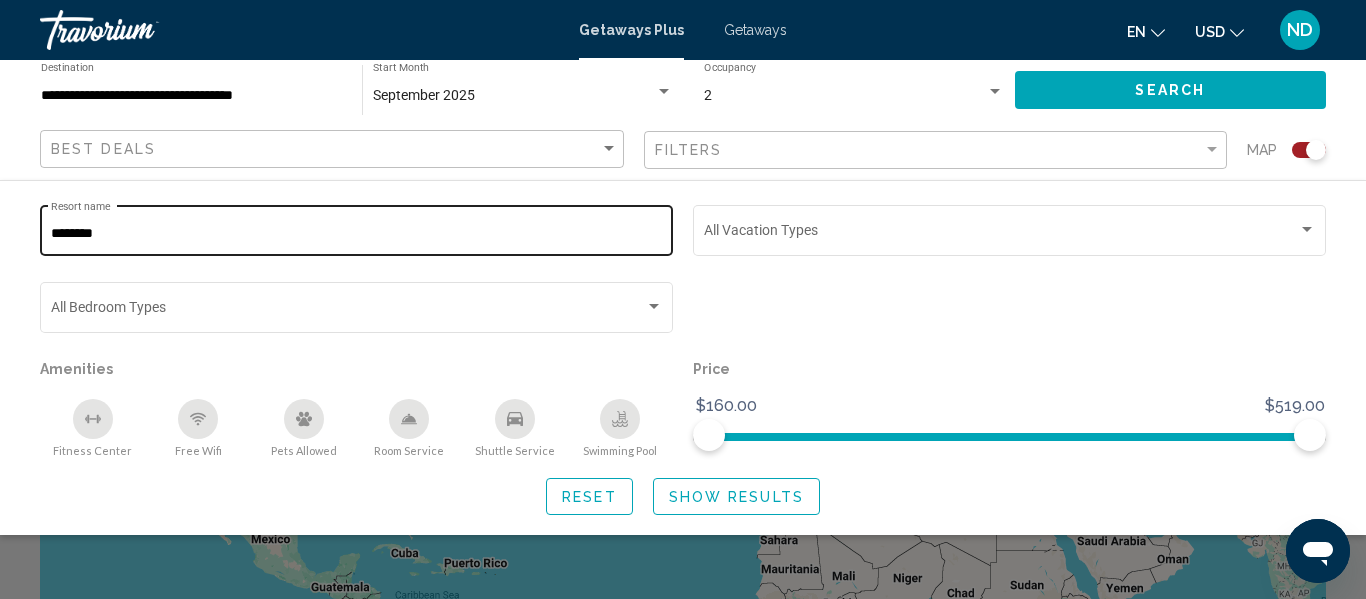 click on "********" at bounding box center (357, 234) 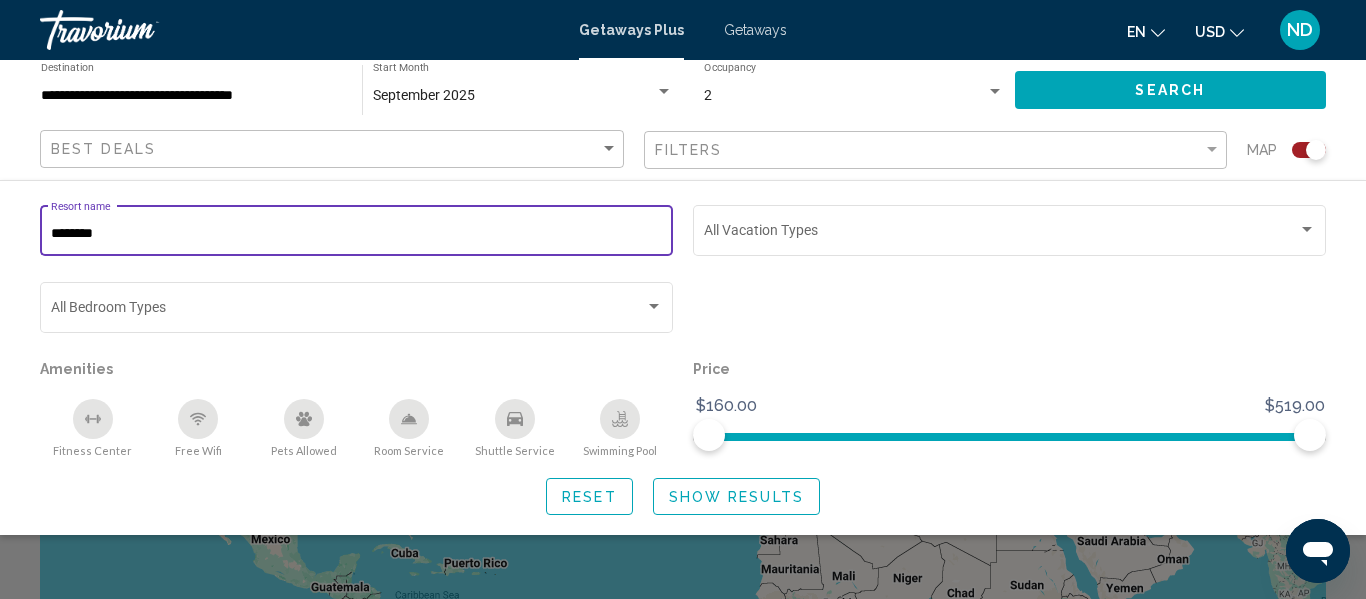 click on "********" at bounding box center [357, 234] 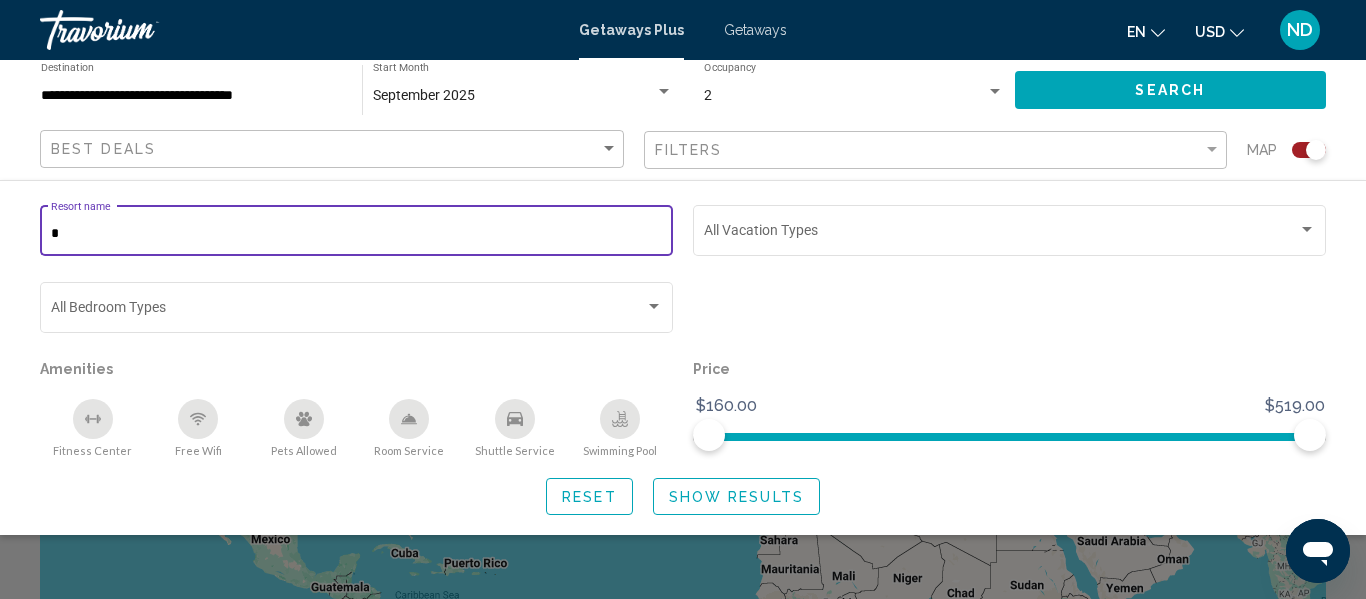type on "**" 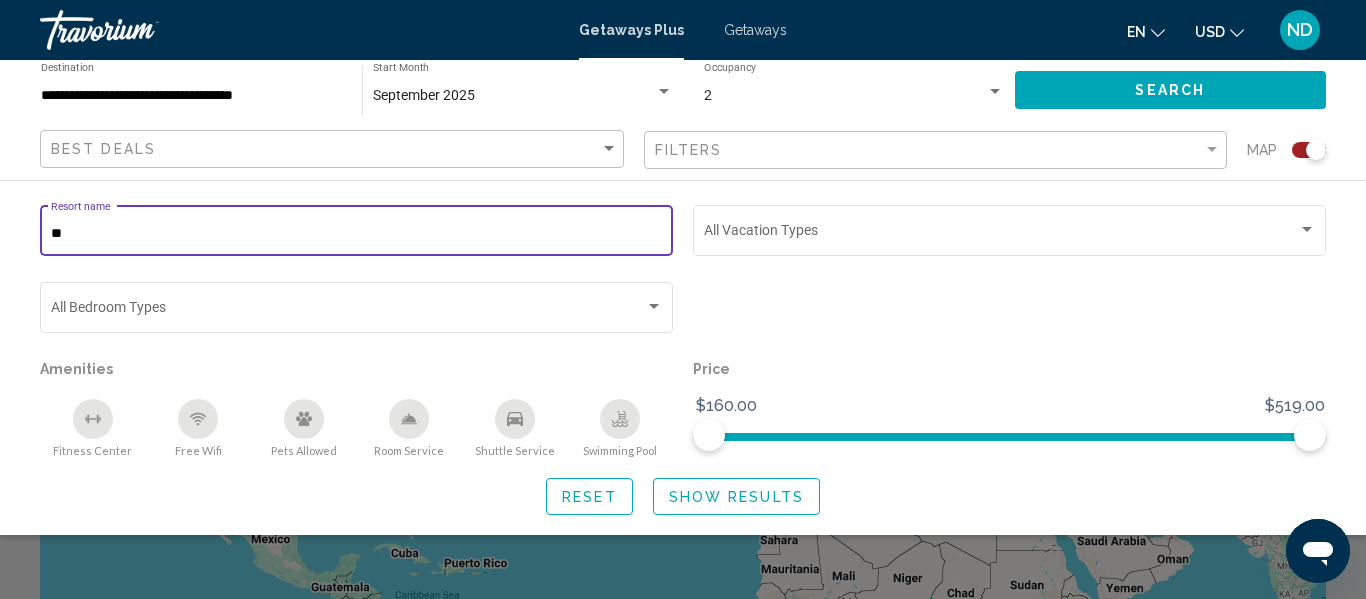 click on "Show Results" 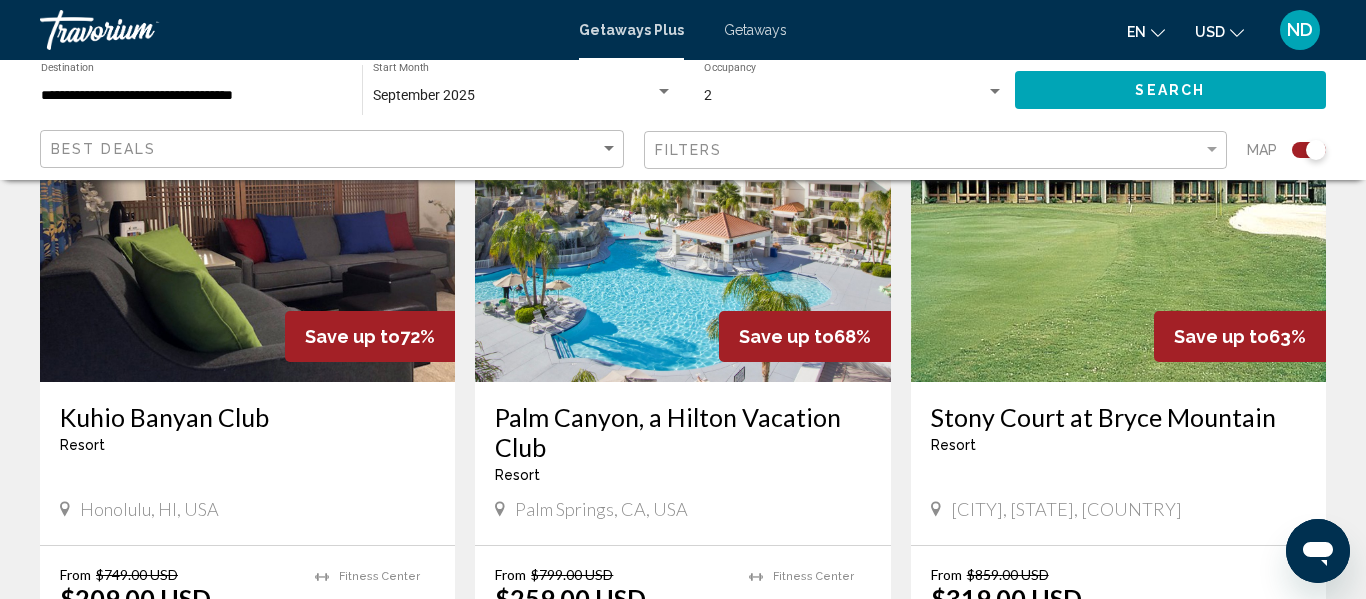scroll, scrollTop: 831, scrollLeft: 0, axis: vertical 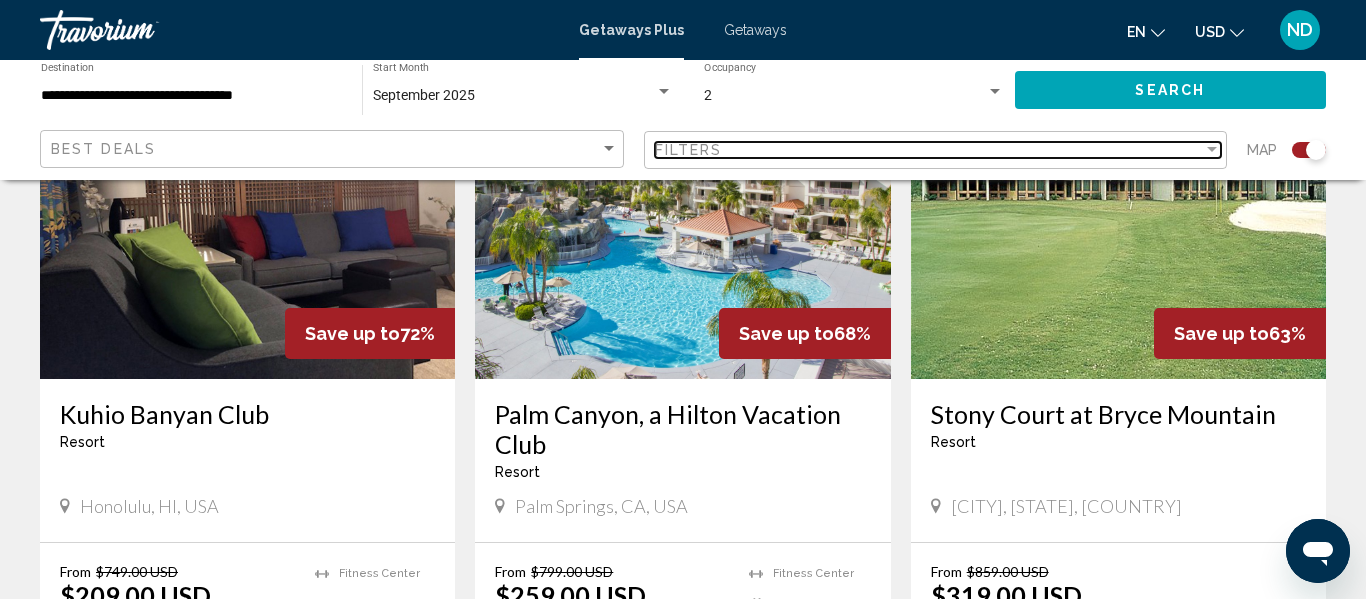 click on "Filters" at bounding box center (929, 150) 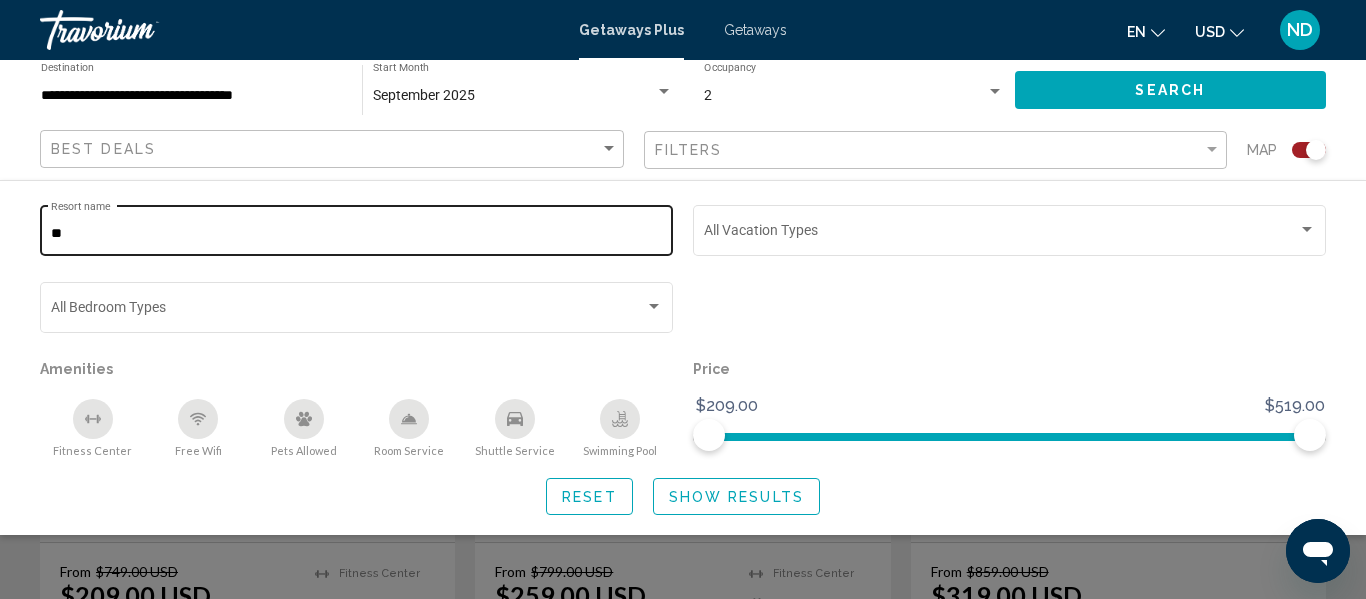 click on "**" at bounding box center (357, 234) 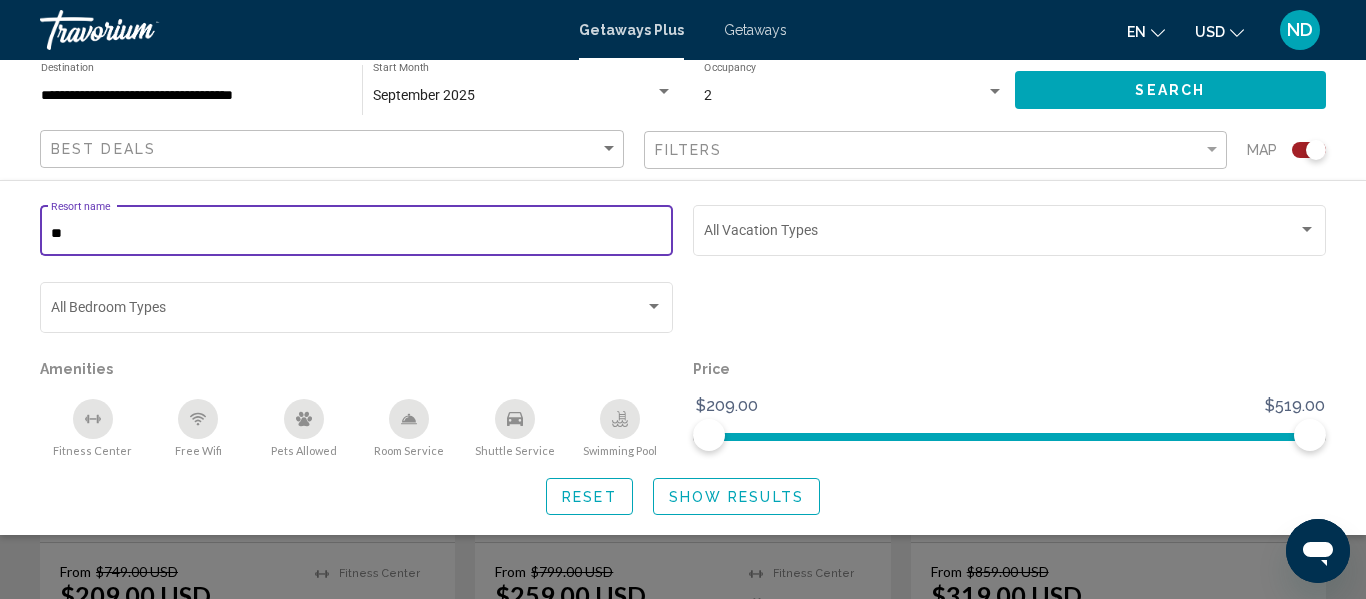 click on "**" at bounding box center (357, 234) 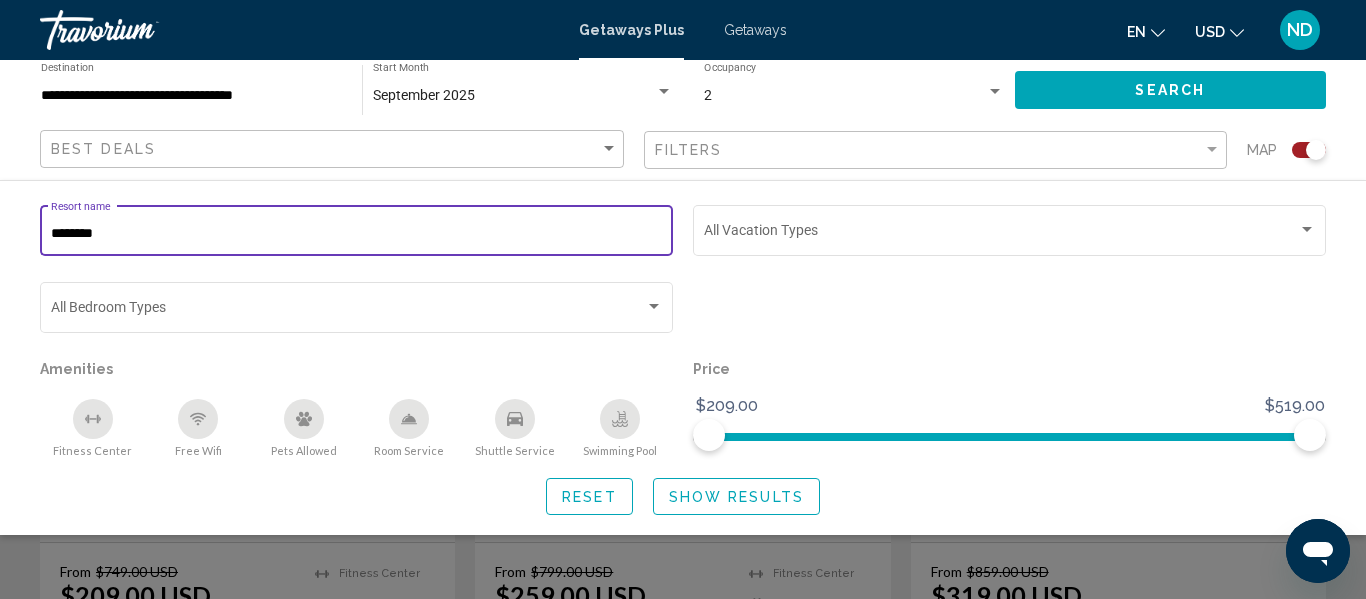 type on "********" 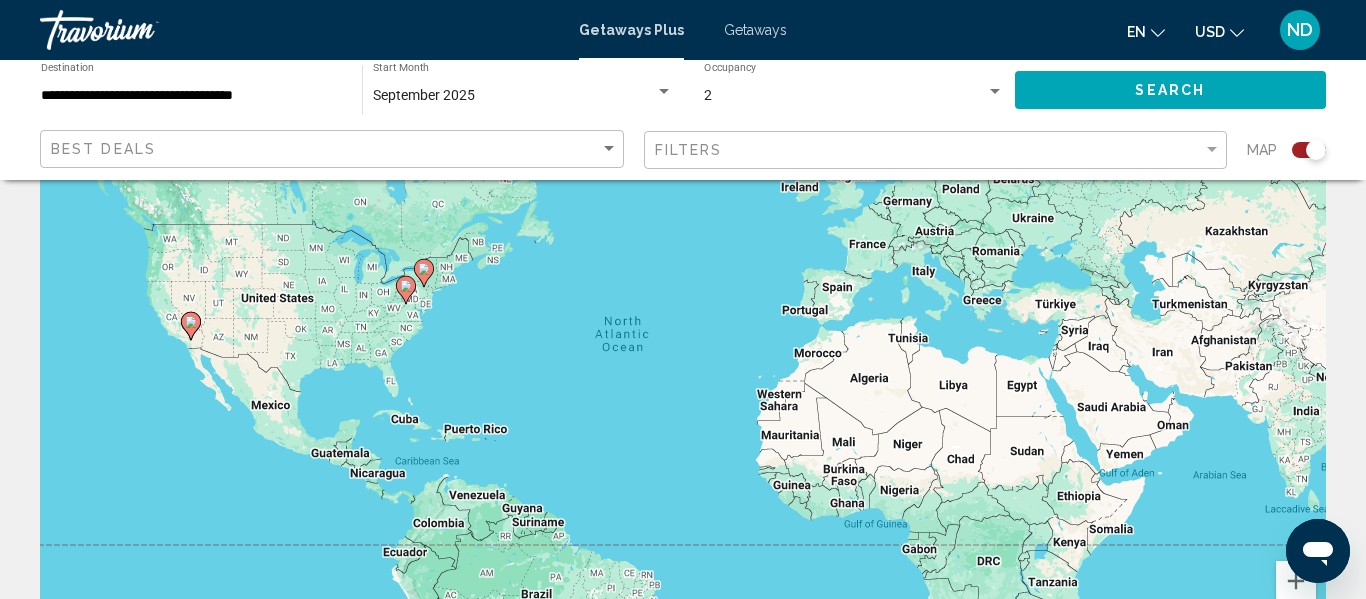 scroll, scrollTop: 0, scrollLeft: 0, axis: both 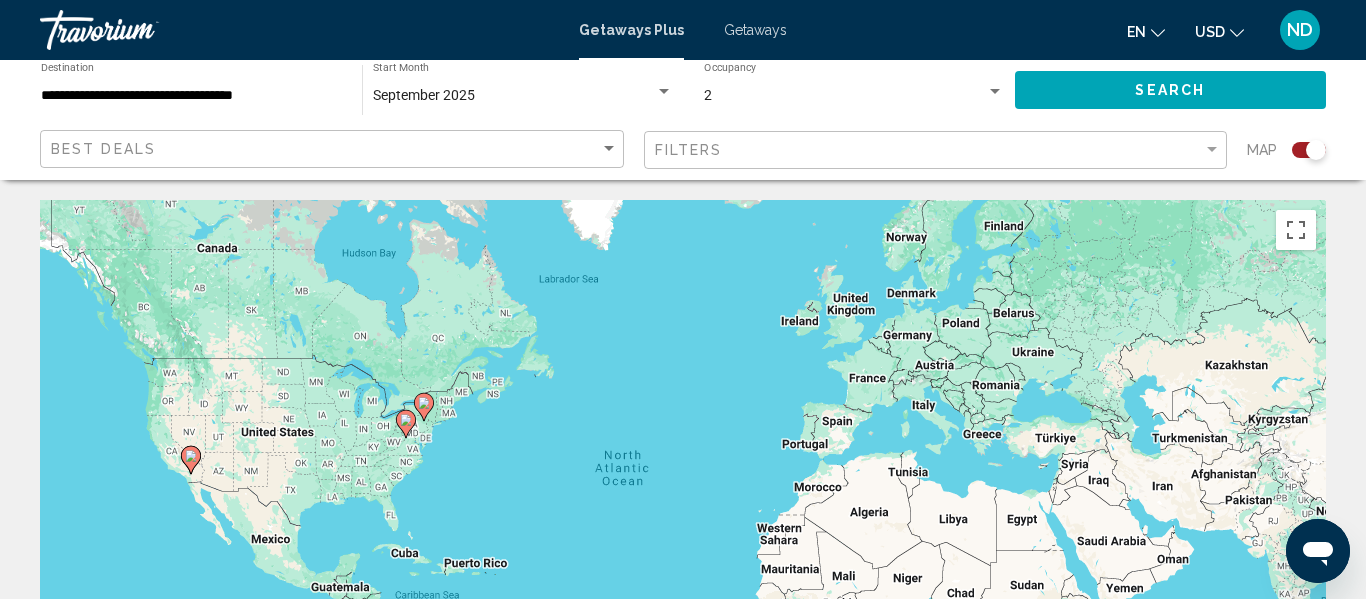 click on "Getaways" at bounding box center [755, 30] 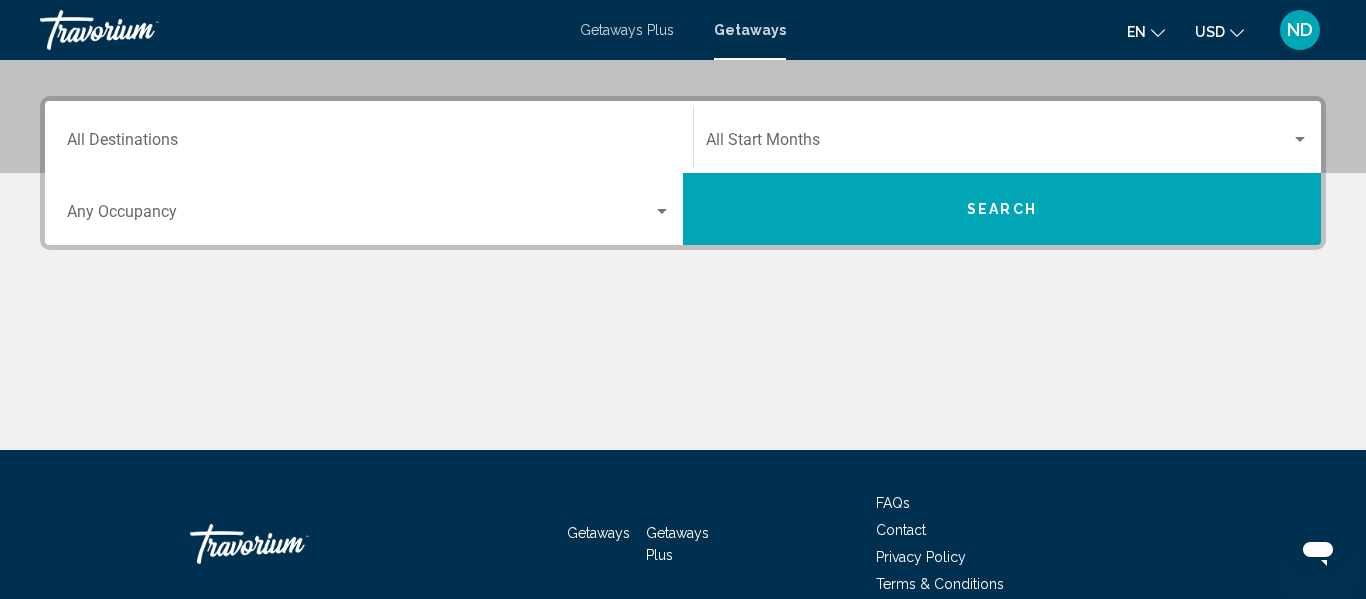 scroll, scrollTop: 434, scrollLeft: 0, axis: vertical 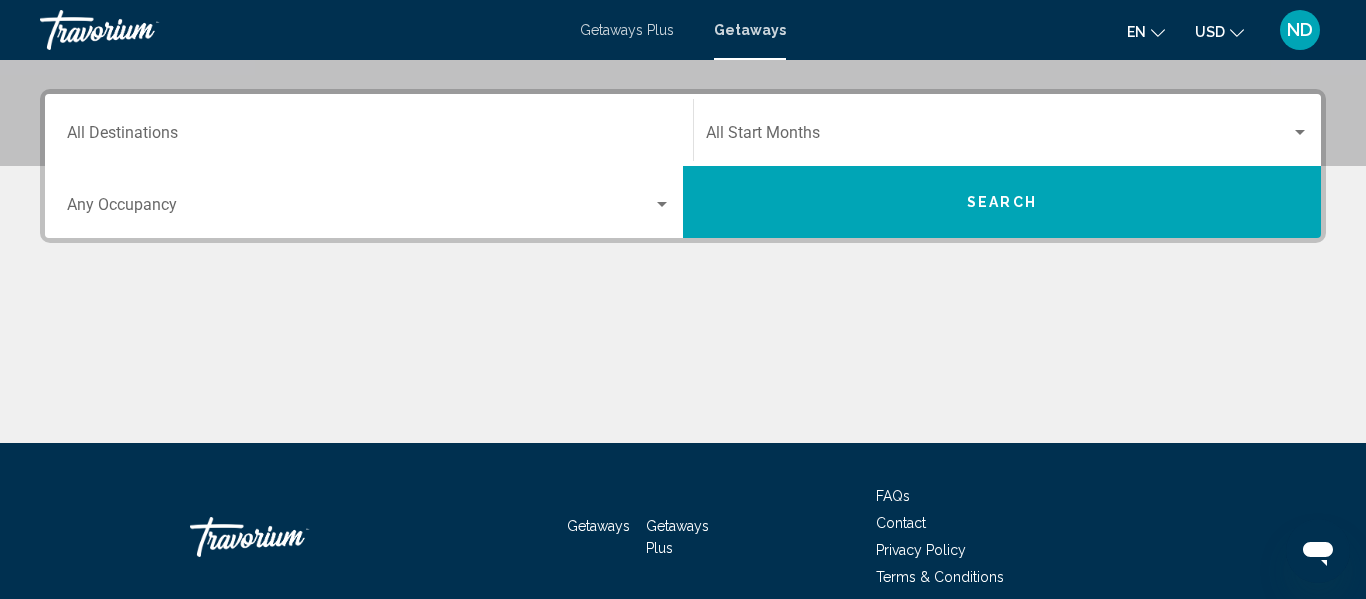 click on "Destination All Destinations" at bounding box center (369, 137) 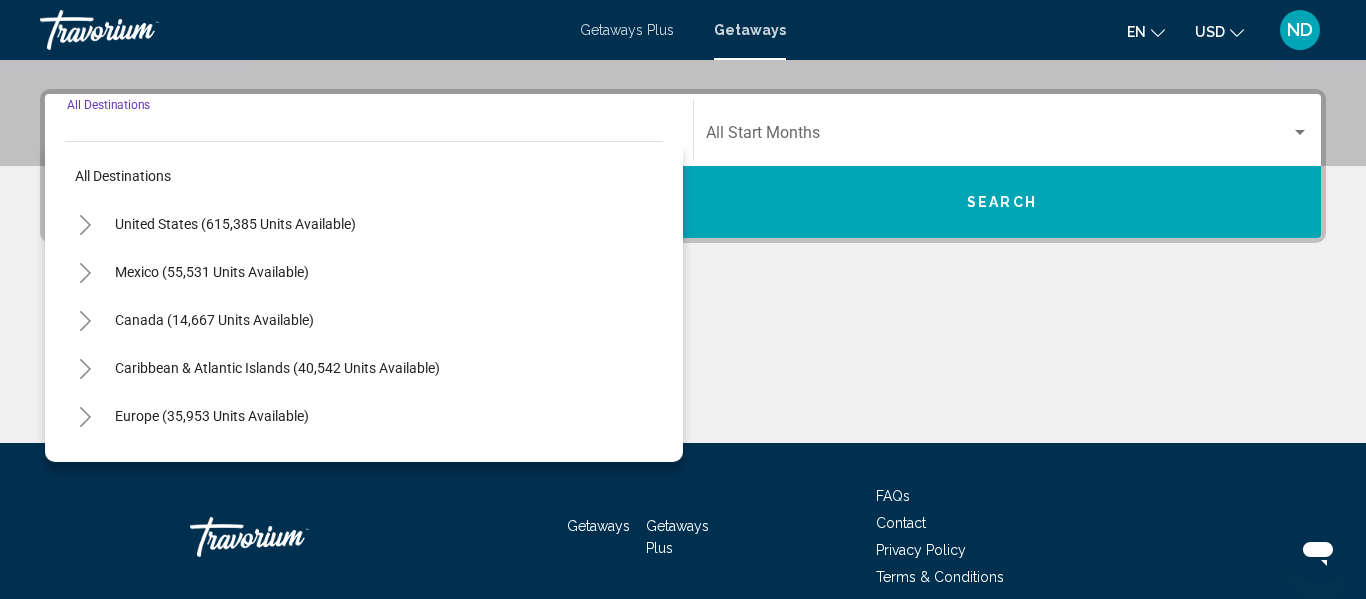 scroll, scrollTop: 458, scrollLeft: 0, axis: vertical 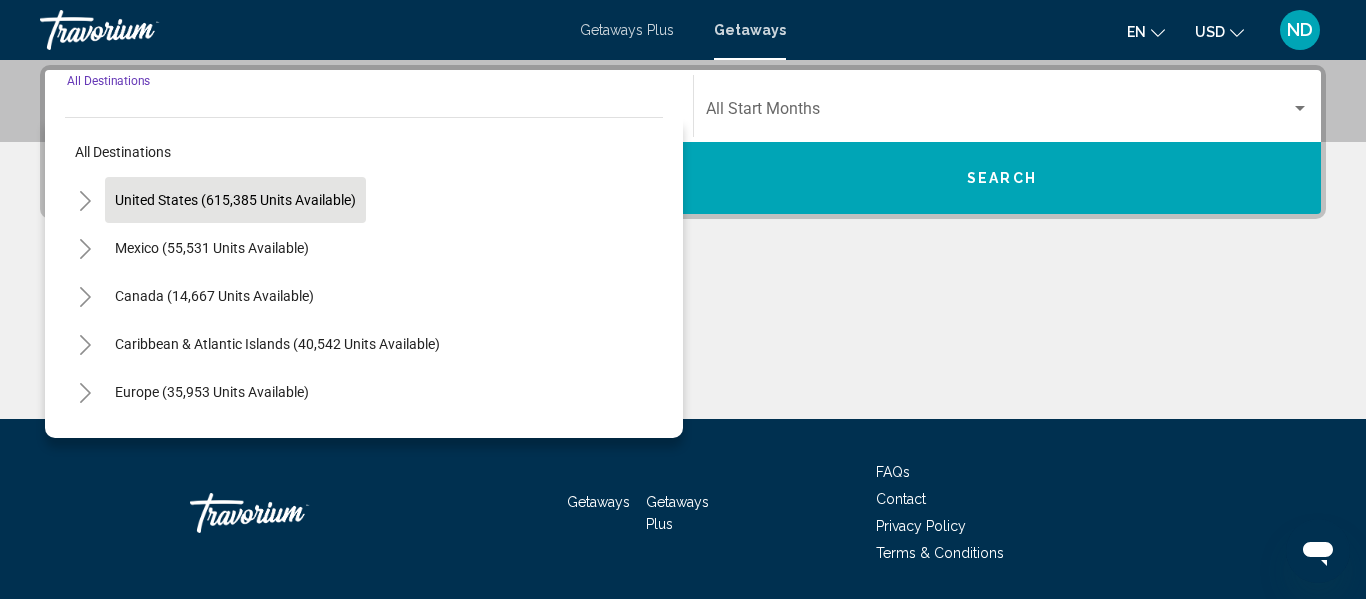 click on "United States (615,385 units available)" at bounding box center (212, 248) 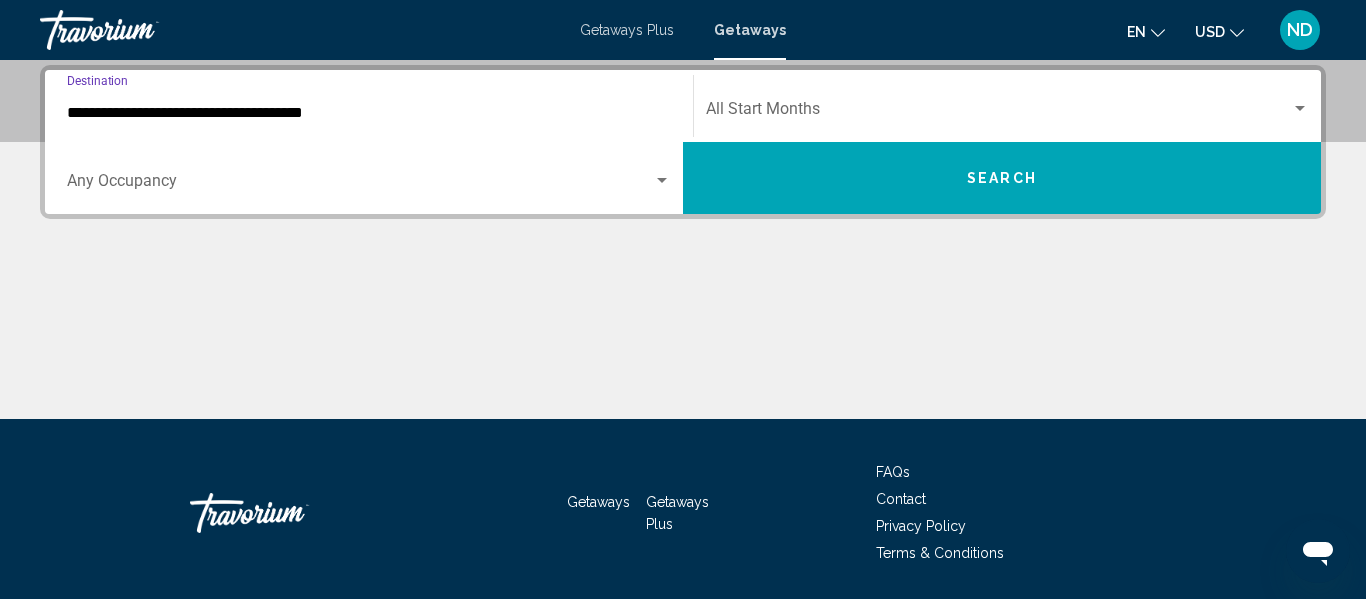 click at bounding box center [998, 113] 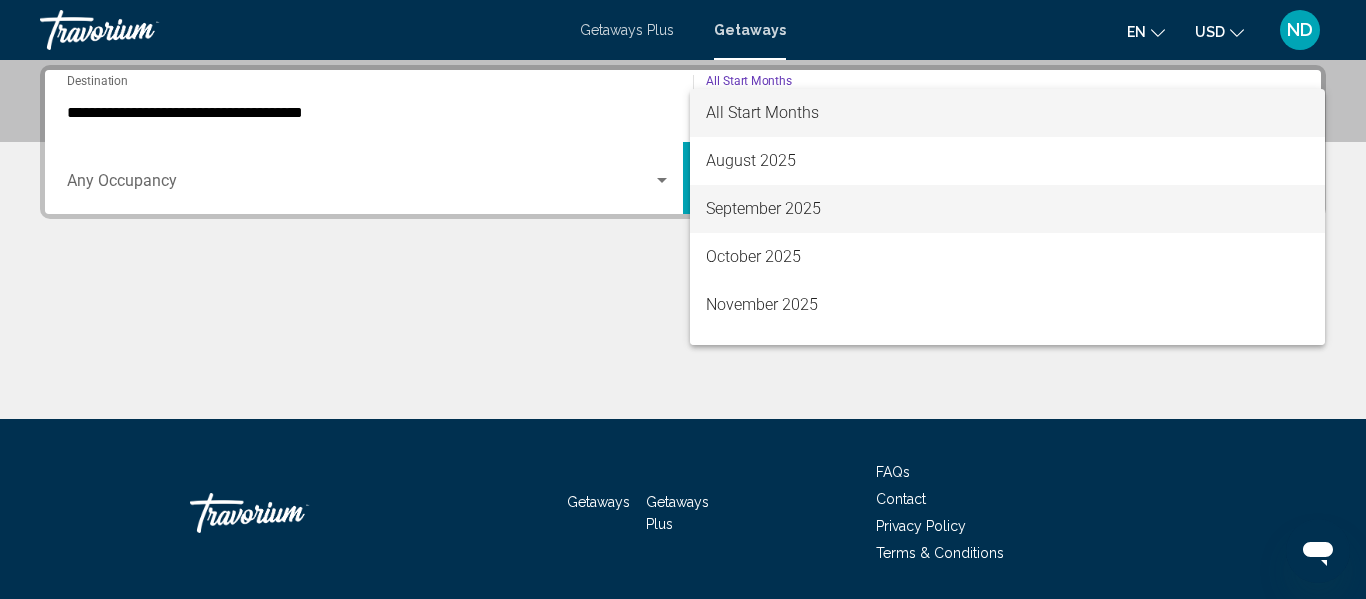click on "September 2025" at bounding box center [1007, 209] 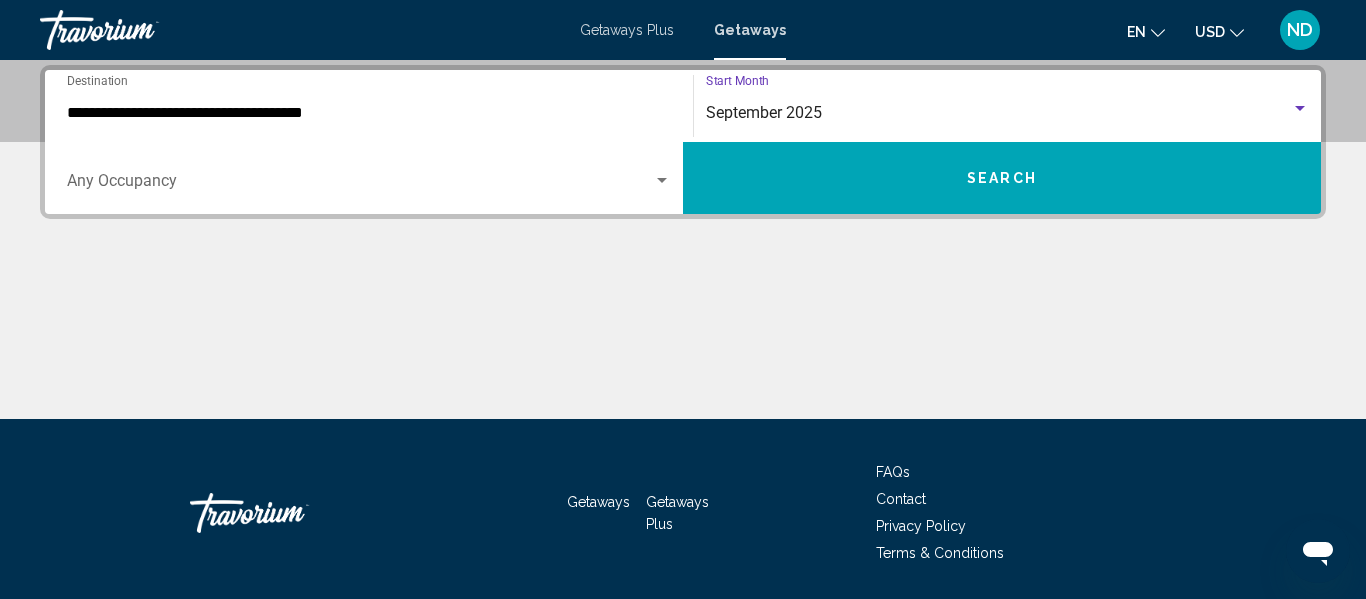 click on "Search" at bounding box center [1002, 178] 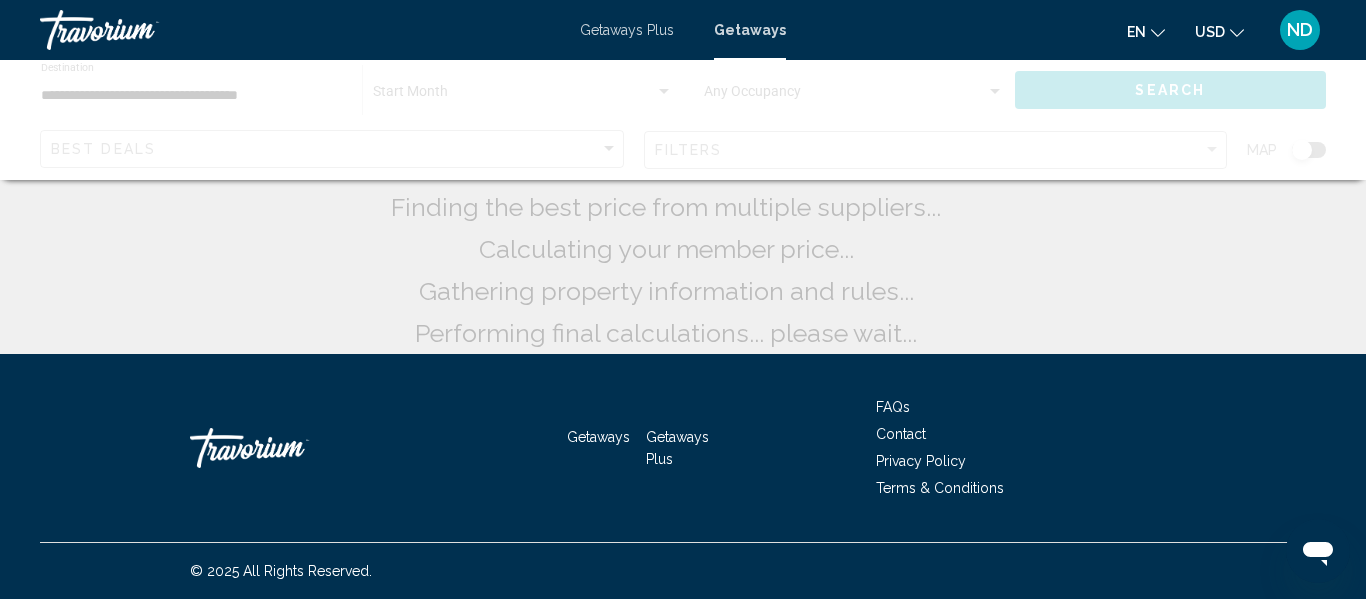 scroll, scrollTop: 0, scrollLeft: 0, axis: both 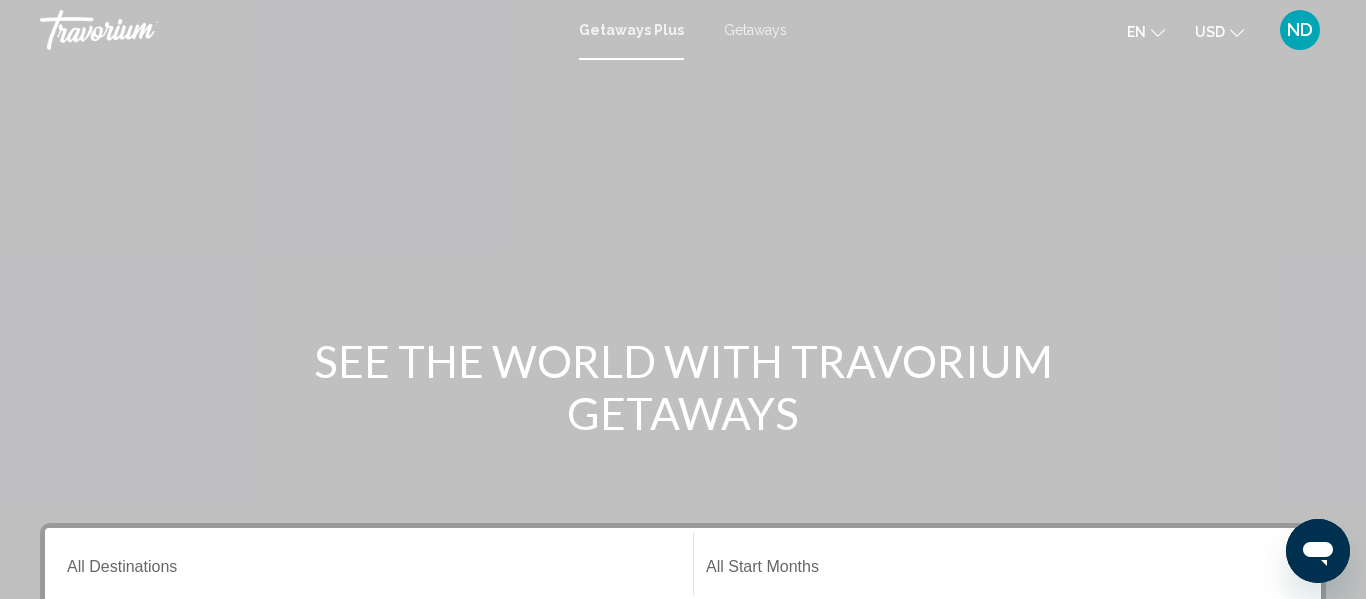 click on "Getaways" at bounding box center [755, 30] 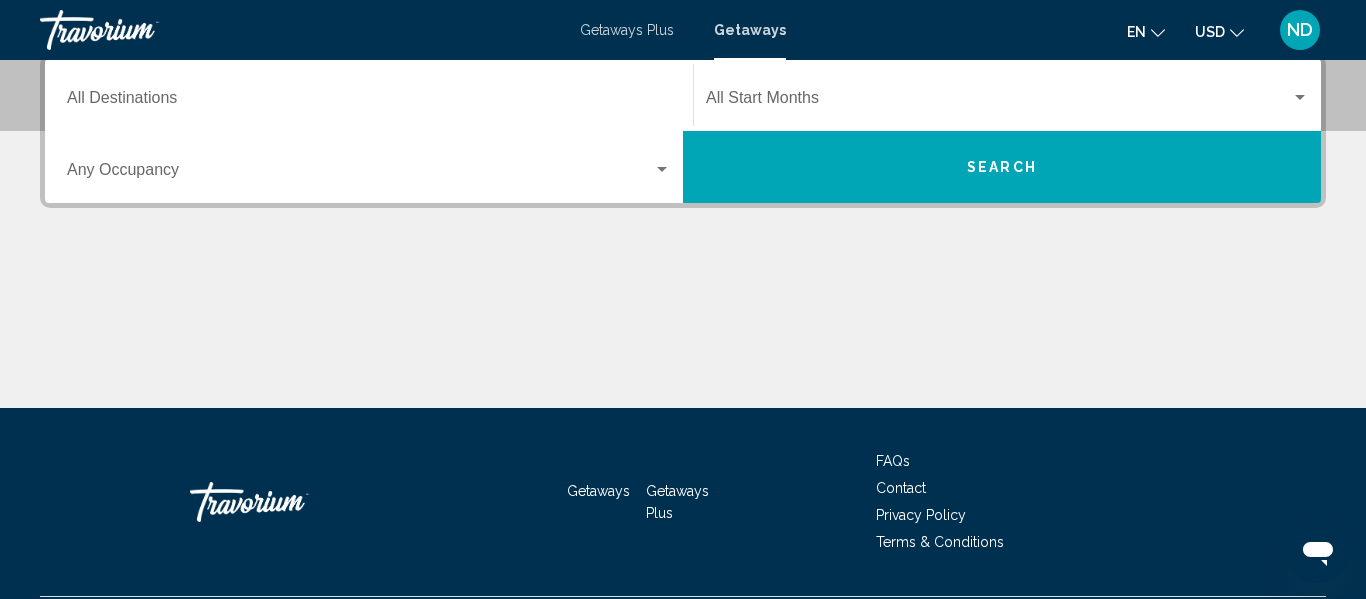 scroll, scrollTop: 467, scrollLeft: 0, axis: vertical 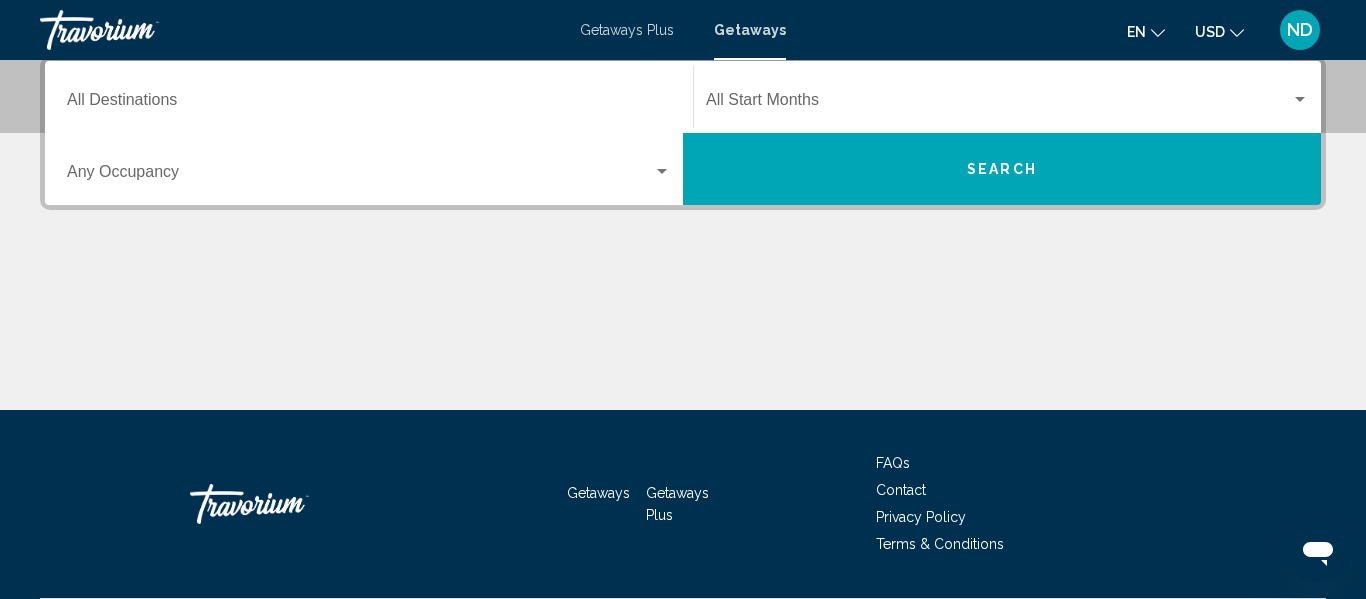 click on "Destination All Destinations" at bounding box center [369, 104] 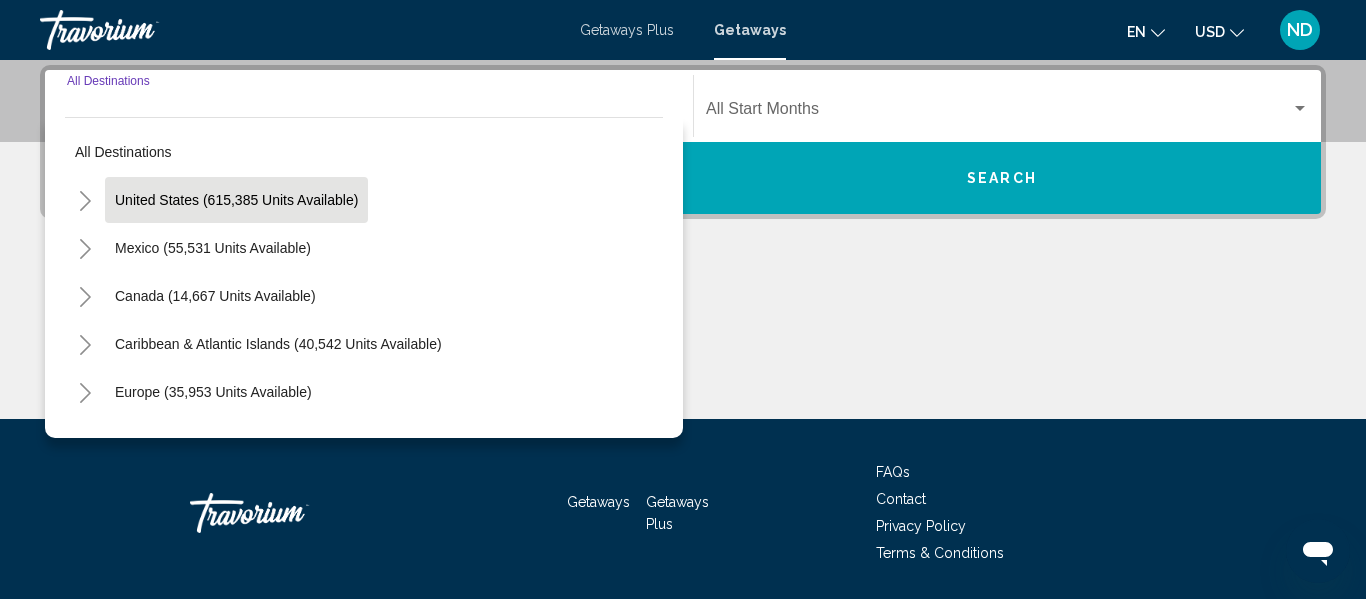 click on "United States (615,385 units available)" at bounding box center [213, 248] 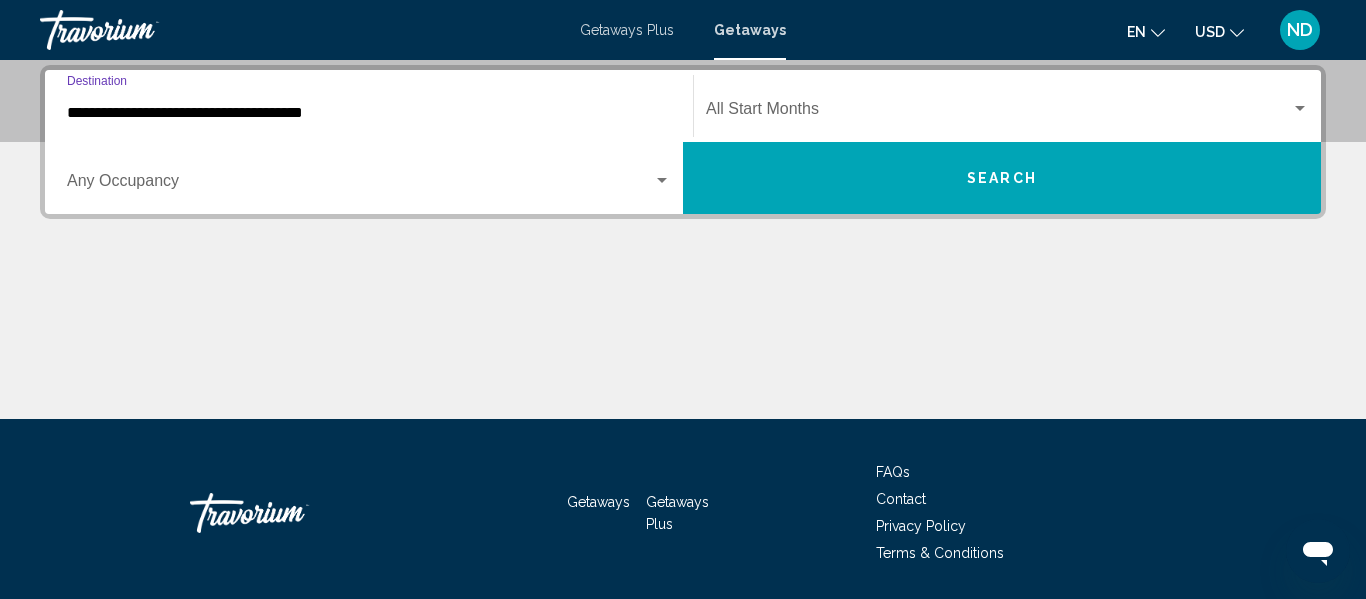 click on "Search" at bounding box center (1002, 178) 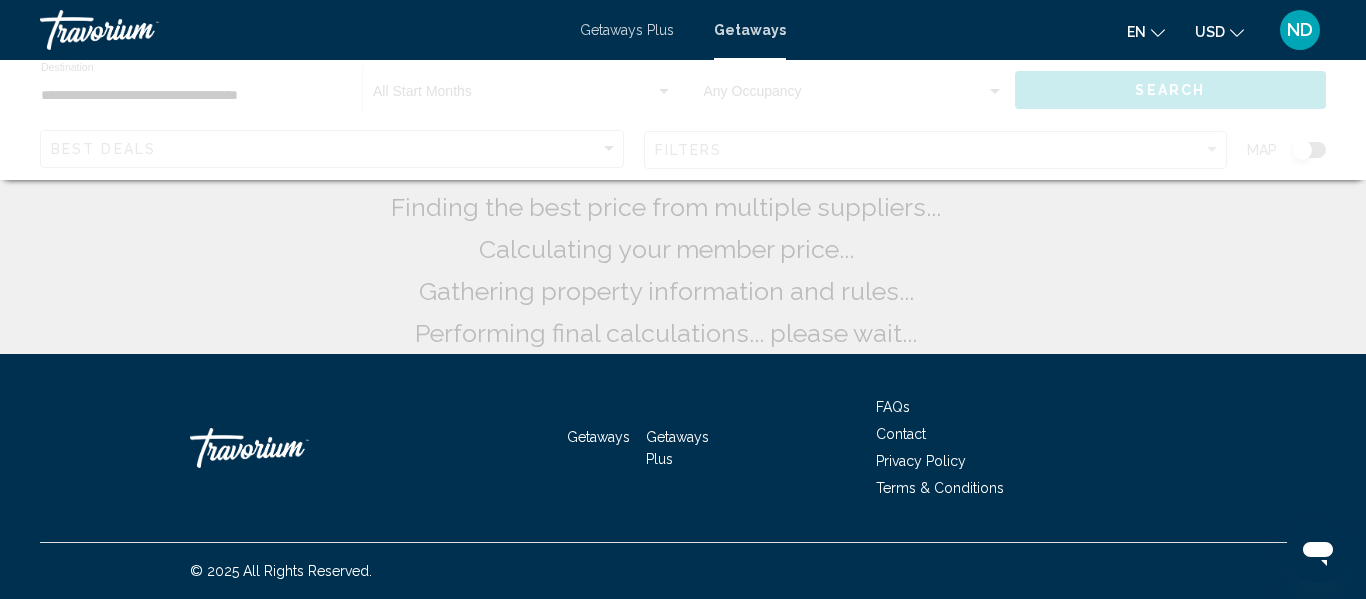 scroll, scrollTop: 0, scrollLeft: 0, axis: both 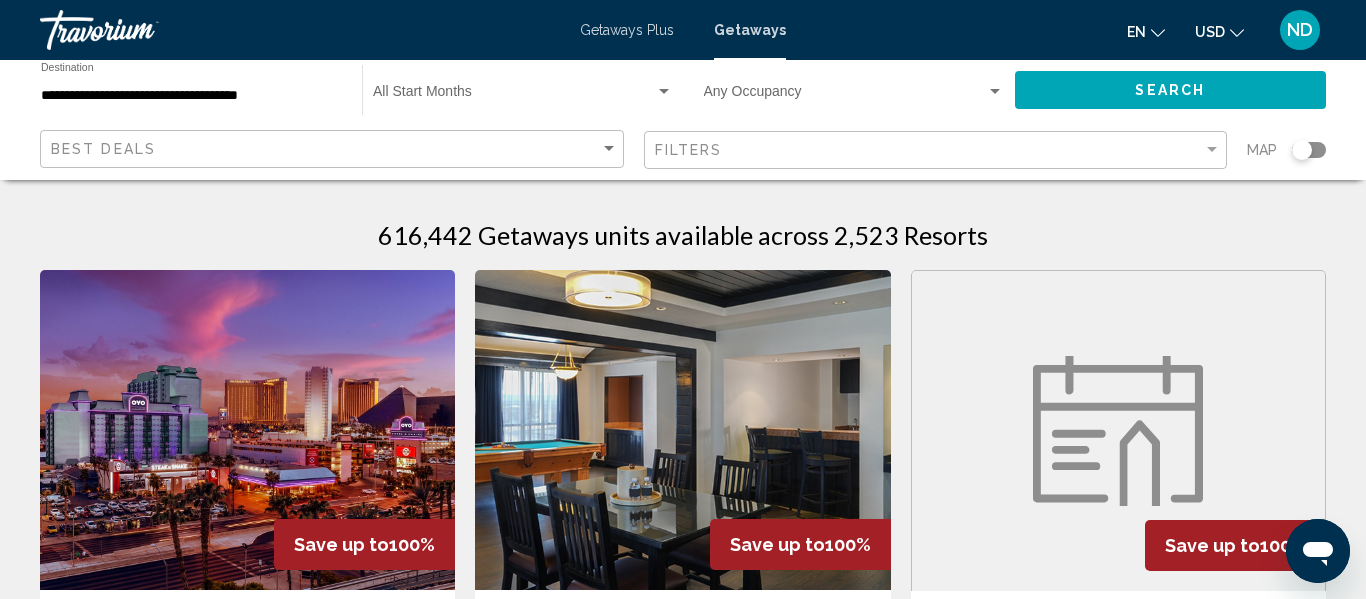click on "Filters" 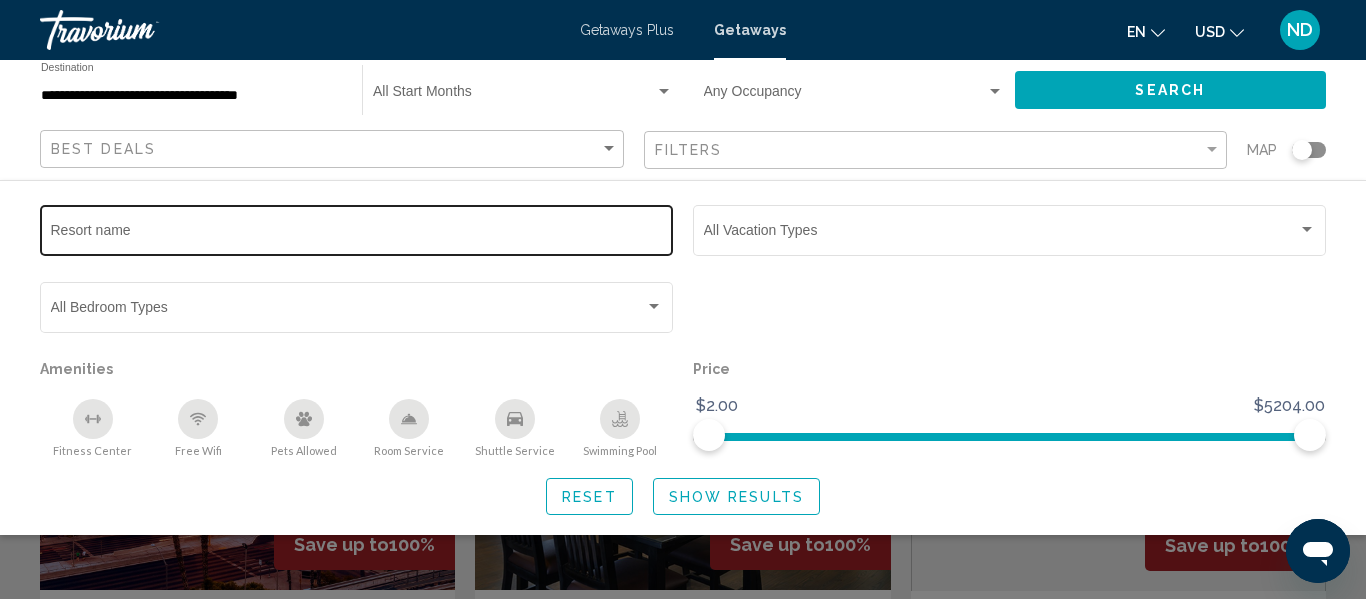 click on "Resort name" at bounding box center (357, 234) 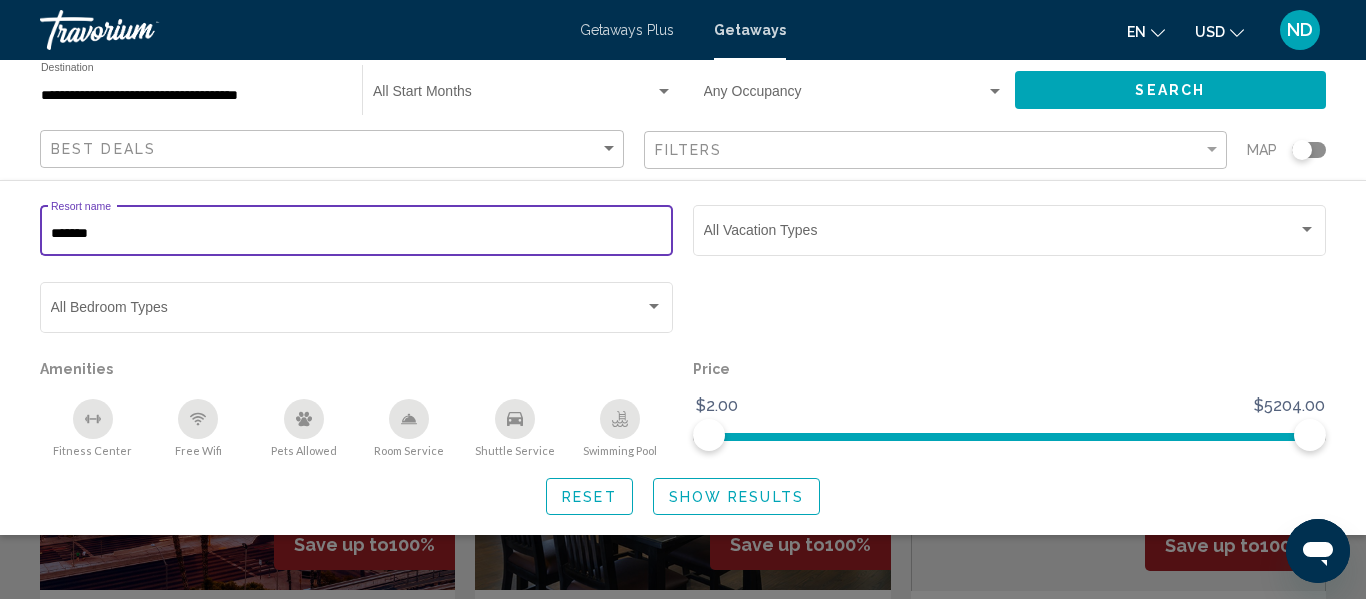 type on "********" 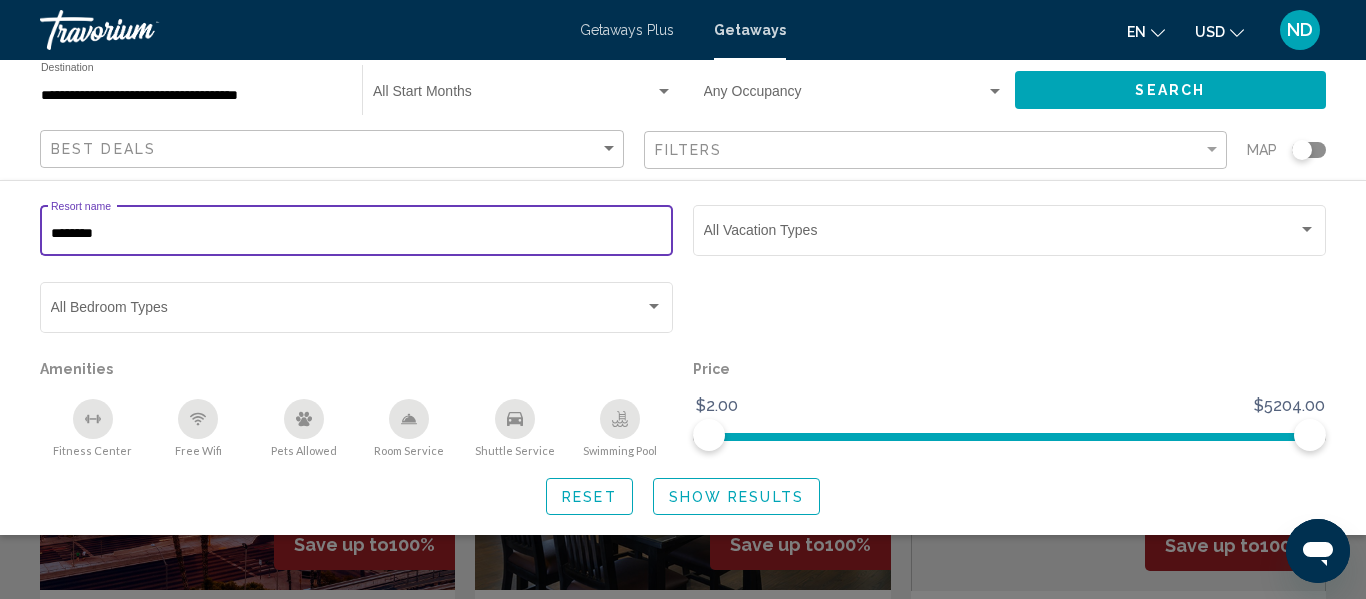 click on "Show Results" 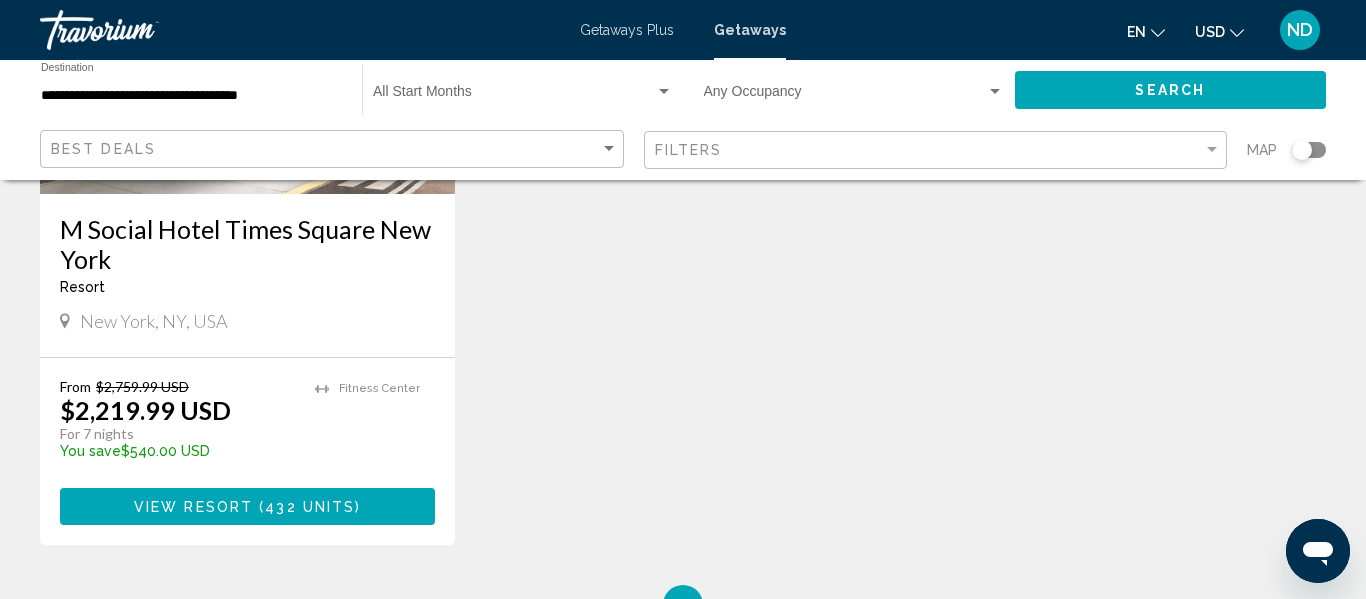 scroll, scrollTop: 2531, scrollLeft: 0, axis: vertical 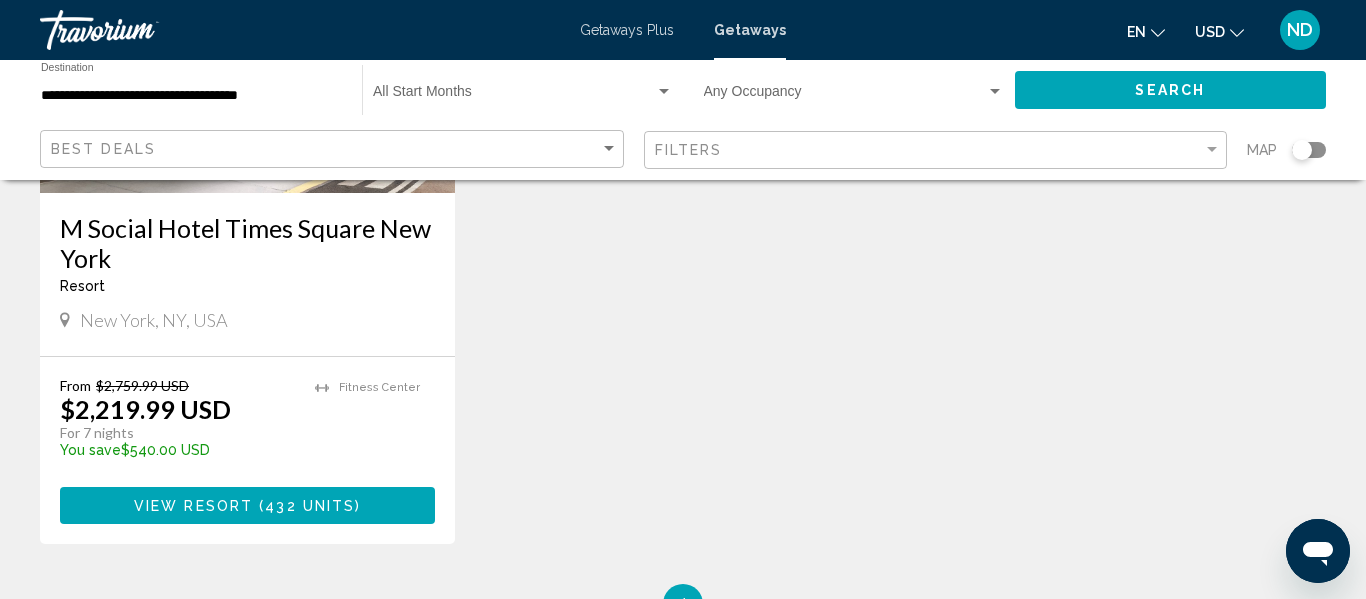 click on "Filters" 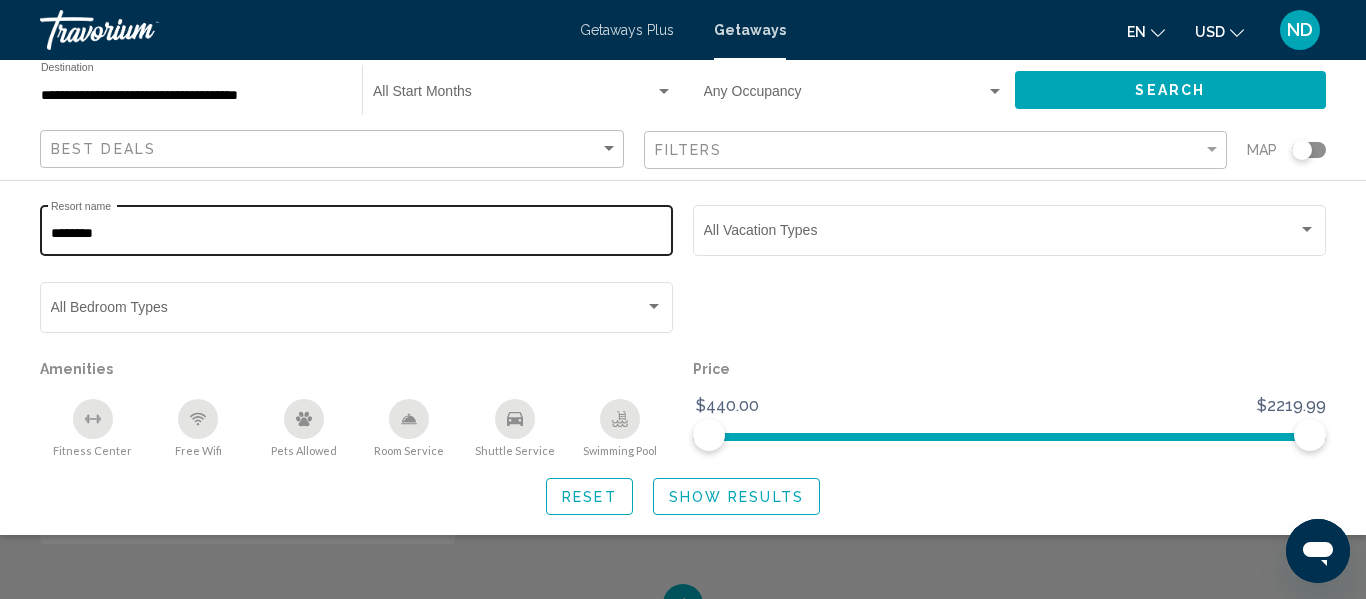 click on "********" at bounding box center (357, 234) 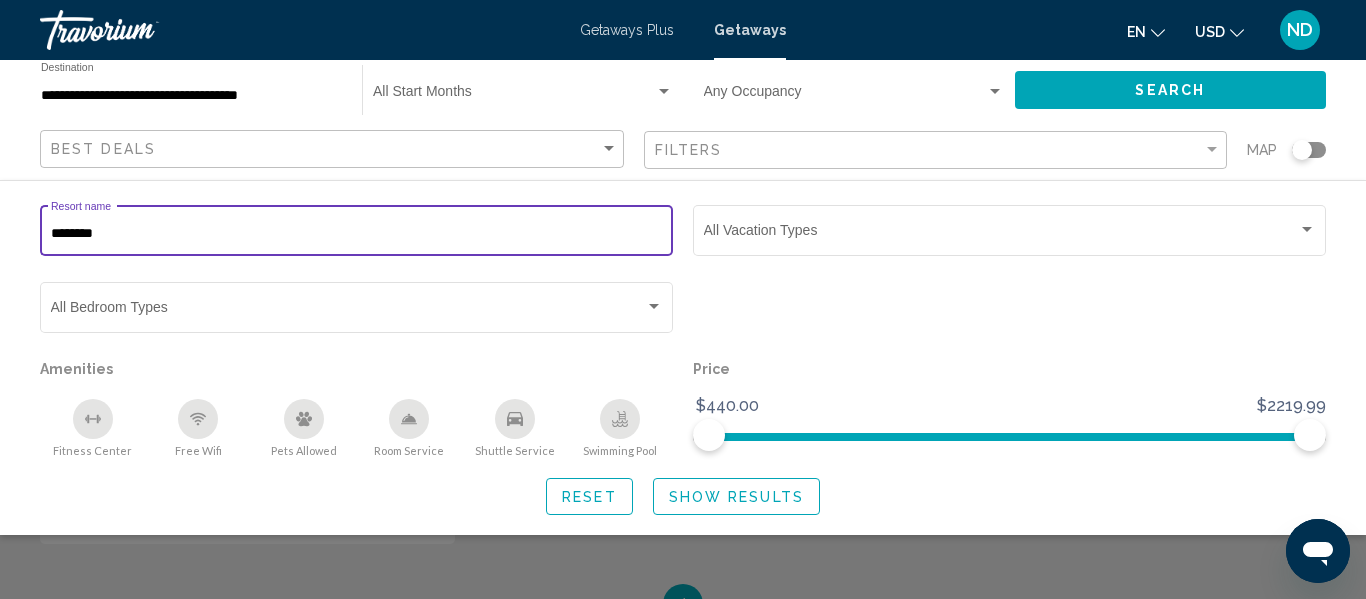 click on "********" at bounding box center (357, 234) 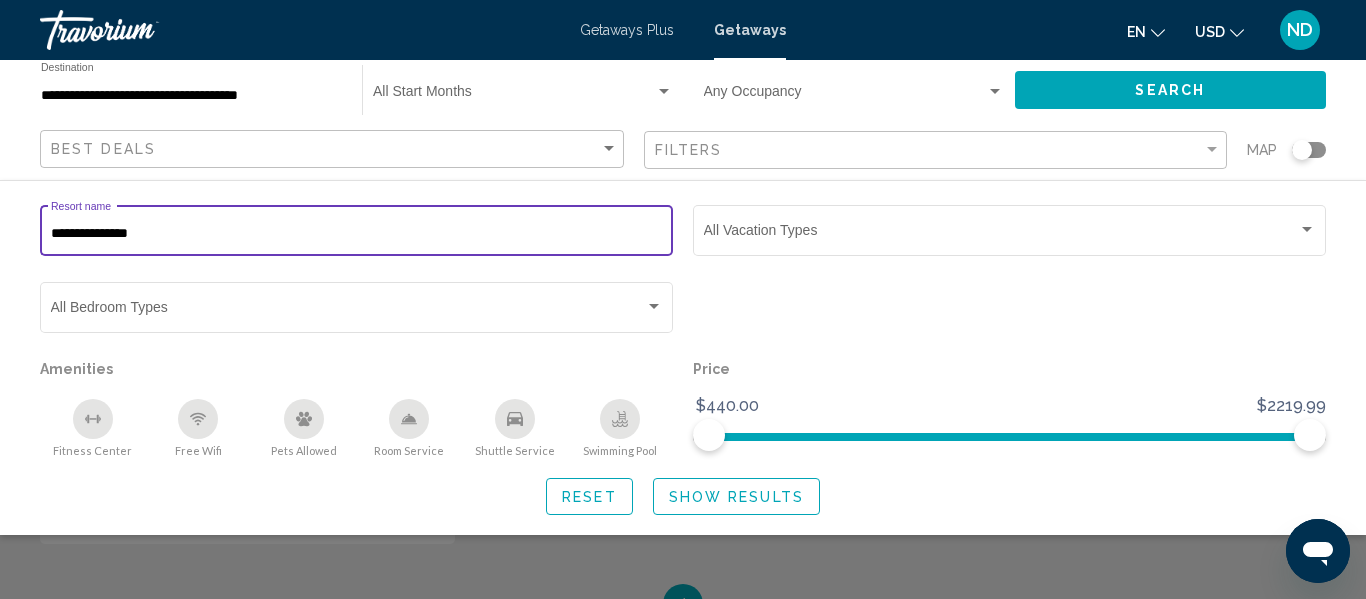 type on "**********" 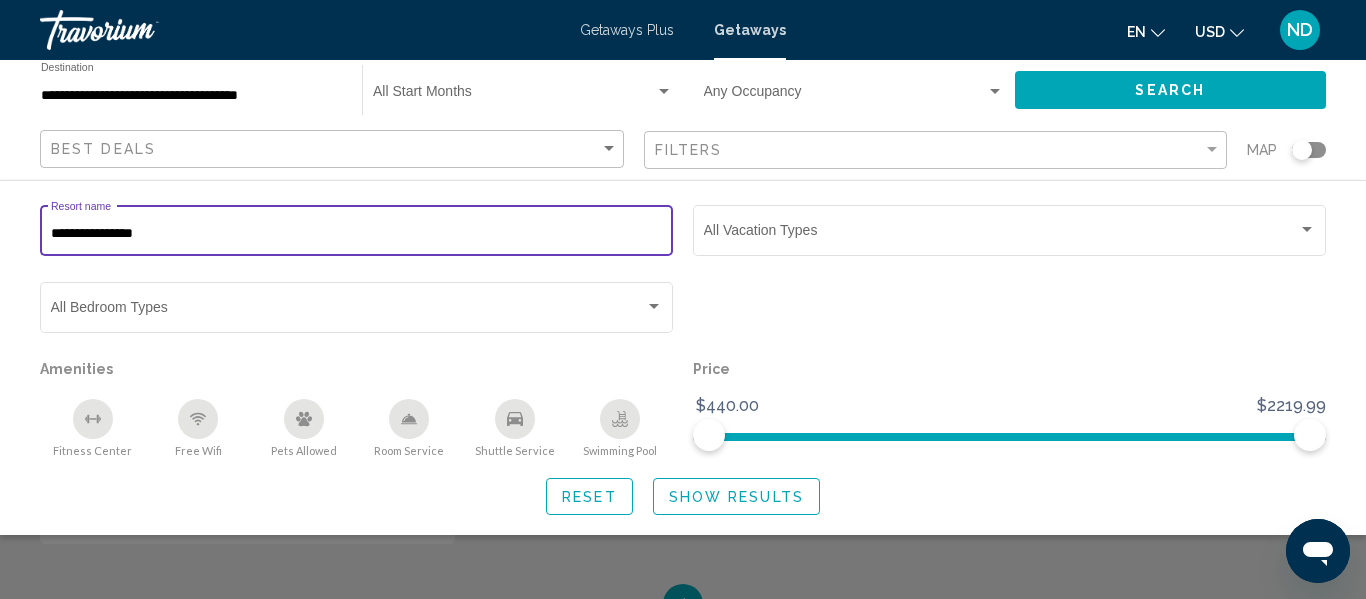 click on "Show Results" 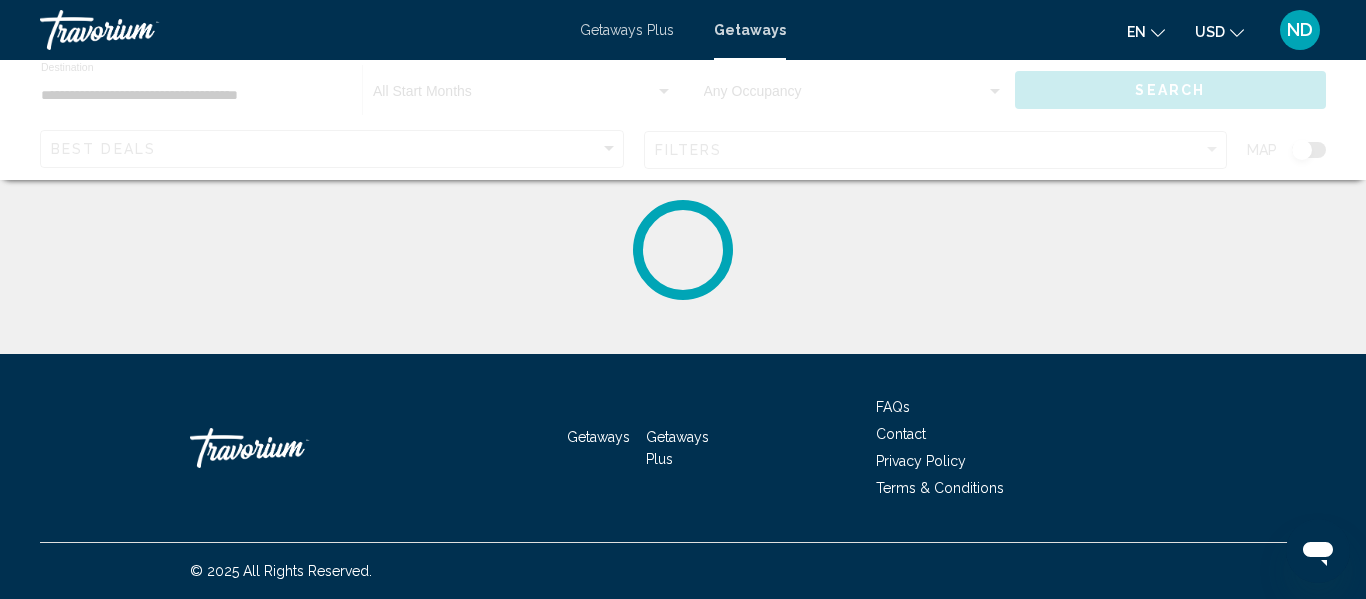 scroll, scrollTop: 0, scrollLeft: 0, axis: both 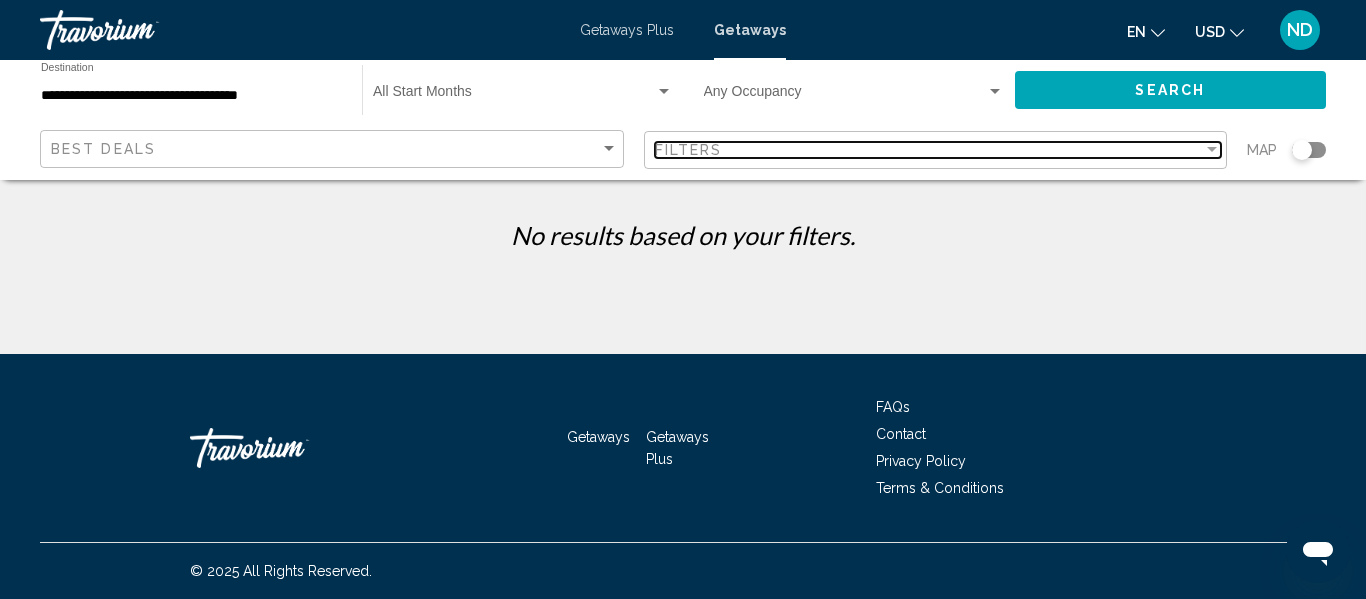 click on "Filters" at bounding box center [929, 150] 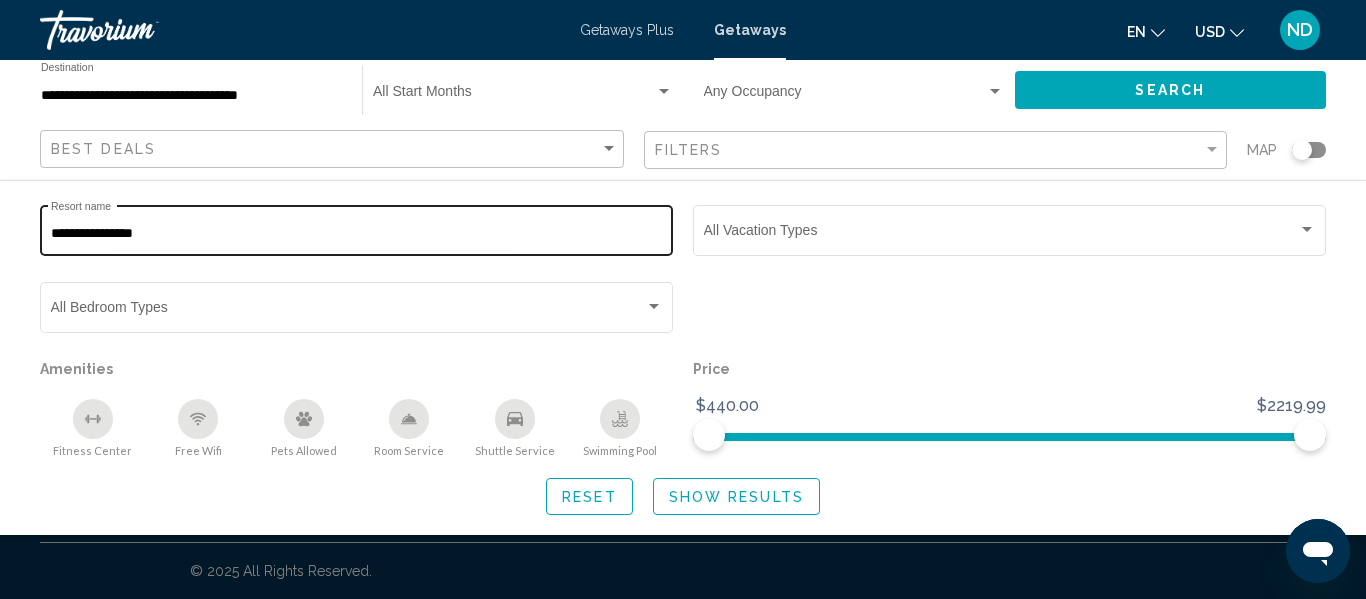 click on "**********" at bounding box center (357, 234) 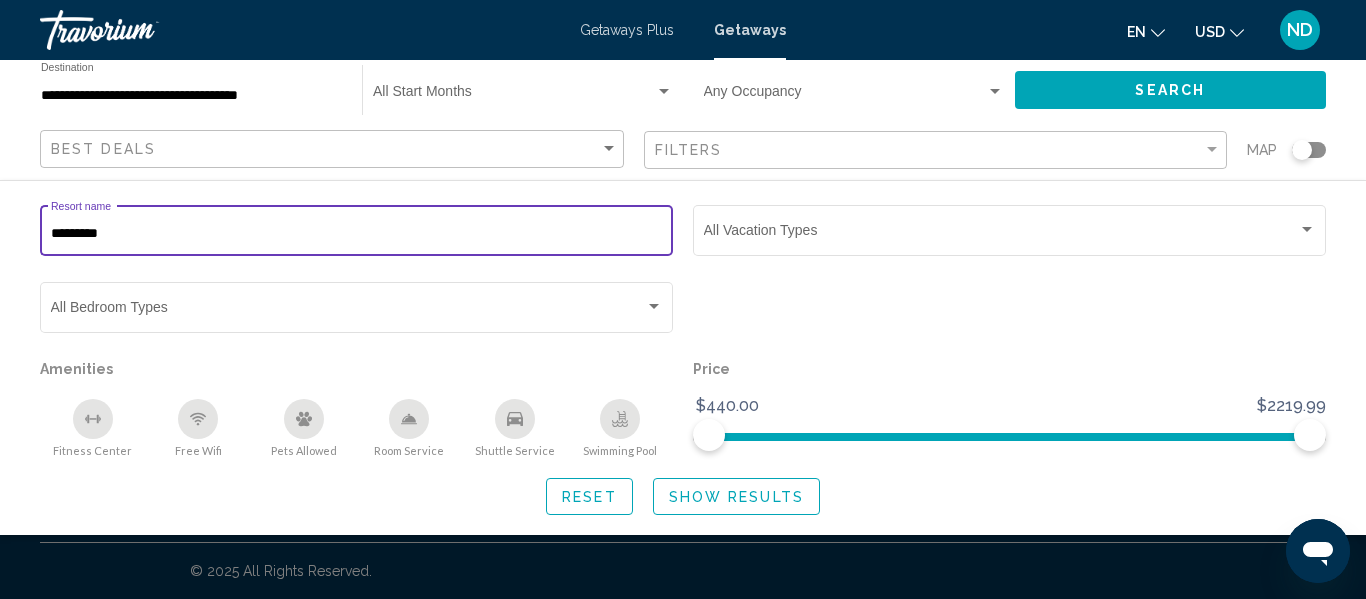 type on "*******" 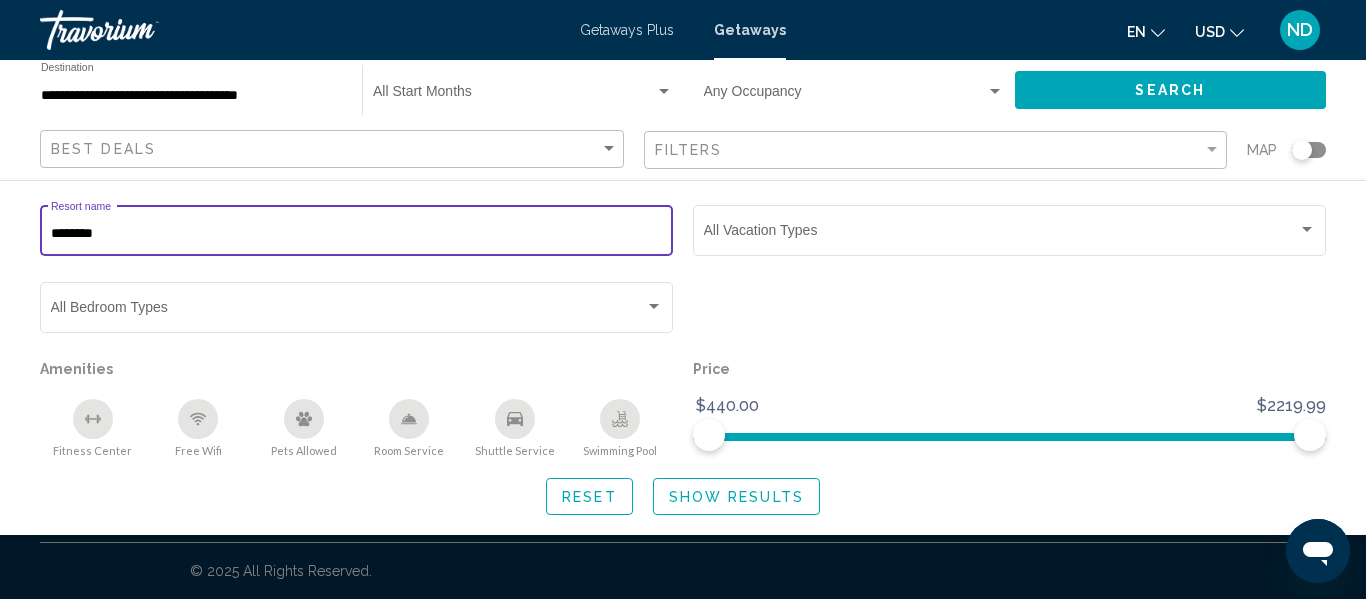 click on "Show Results" 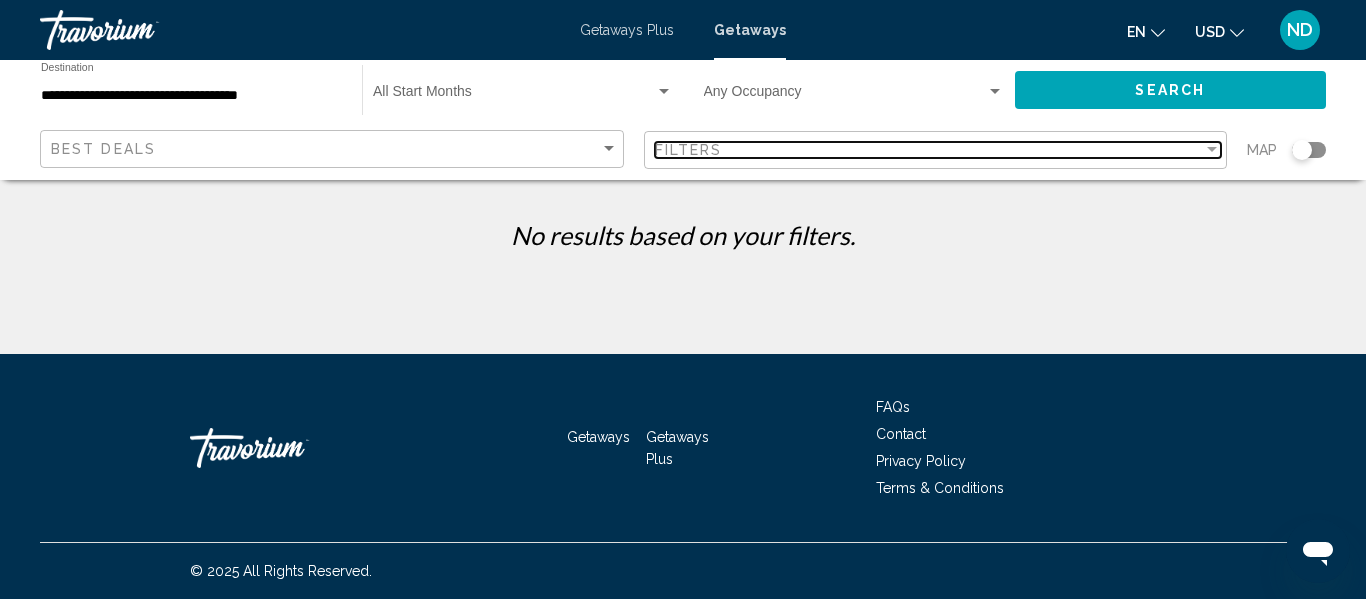 click on "Filters" at bounding box center (689, 150) 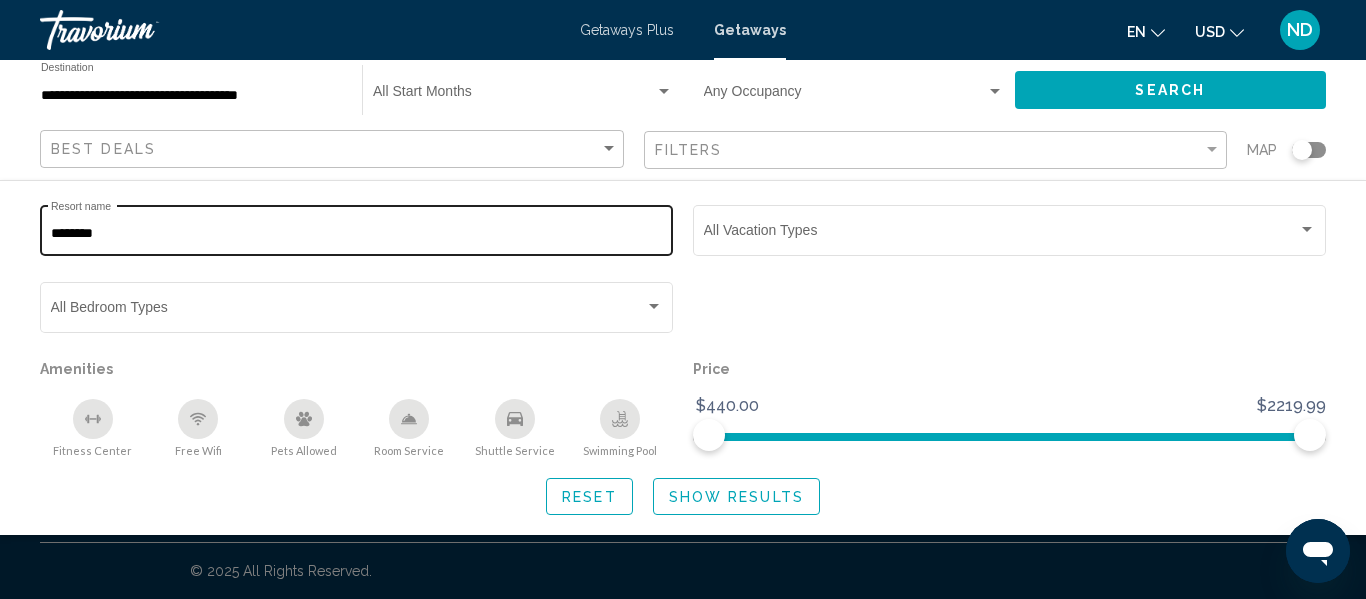 click on "*******" at bounding box center [357, 234] 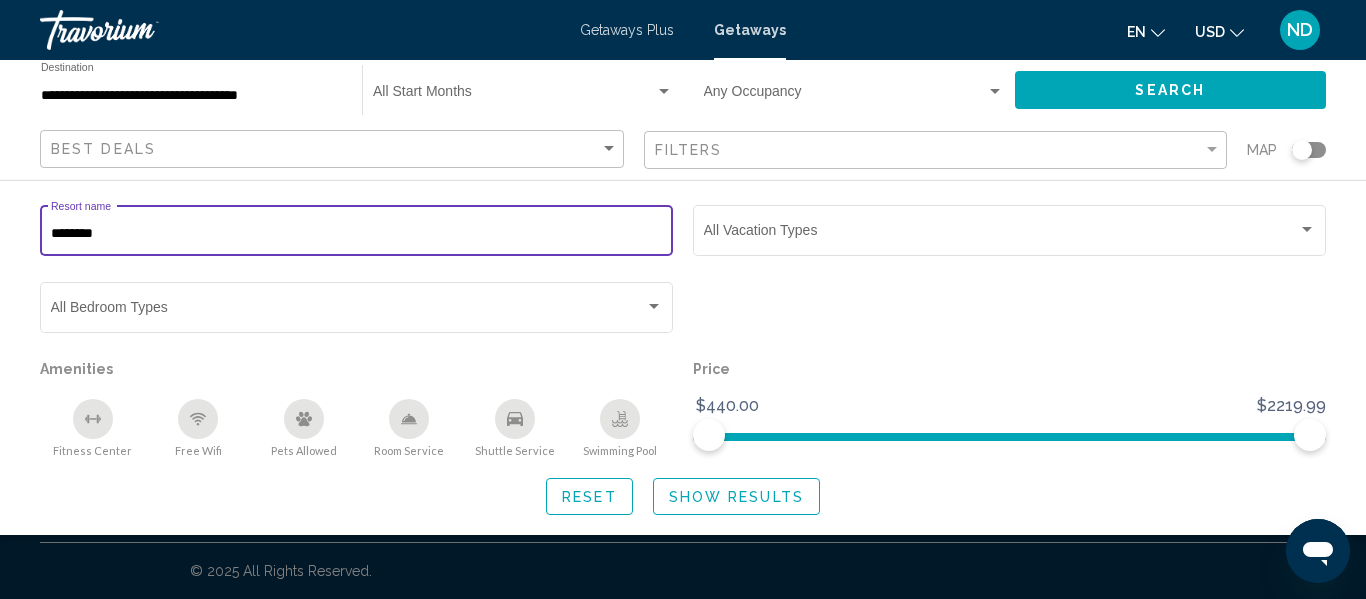 click on "*******" at bounding box center [357, 234] 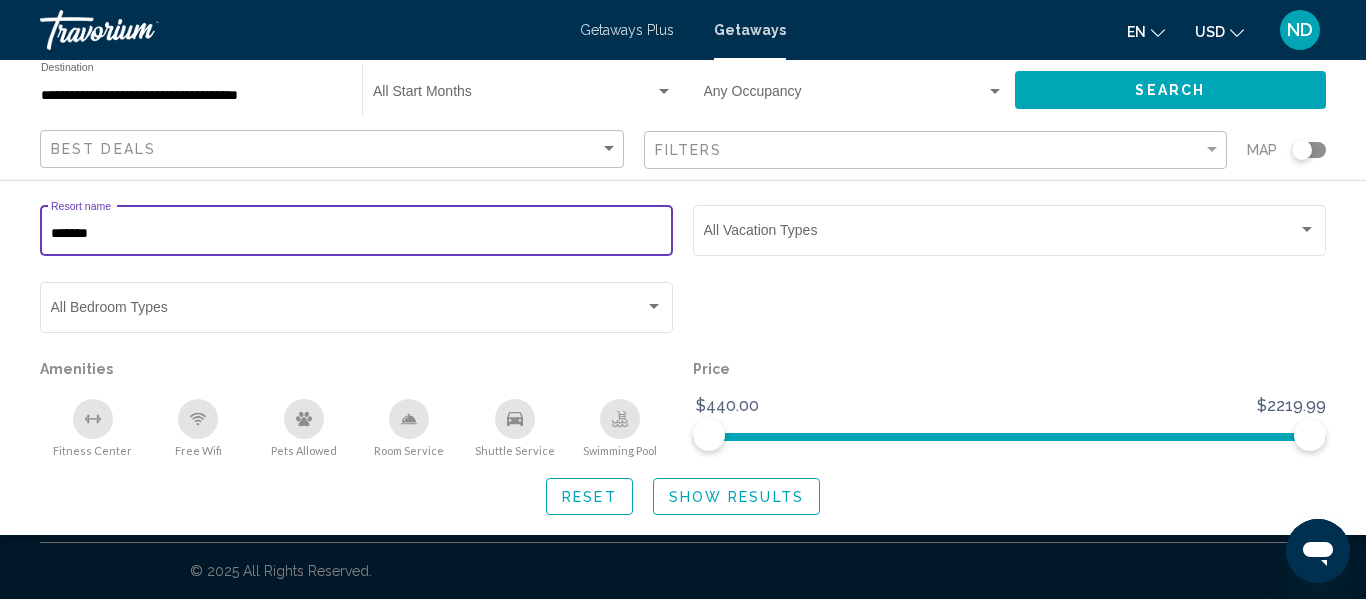 type on "********" 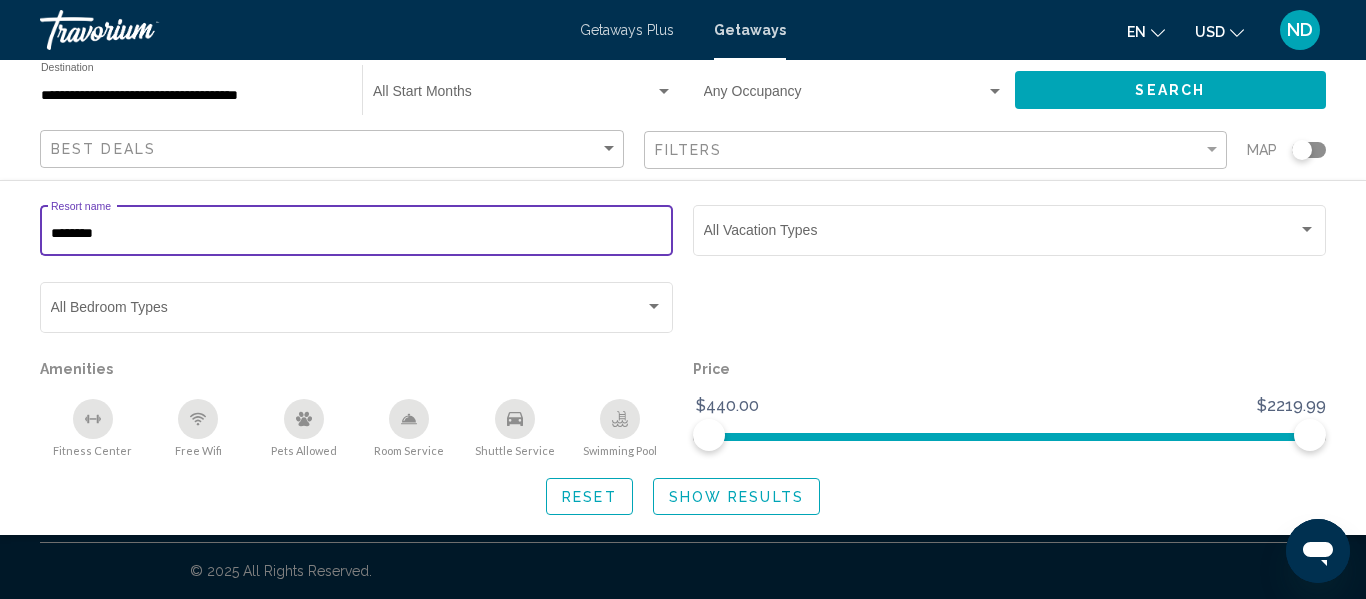 click on "Show Results" 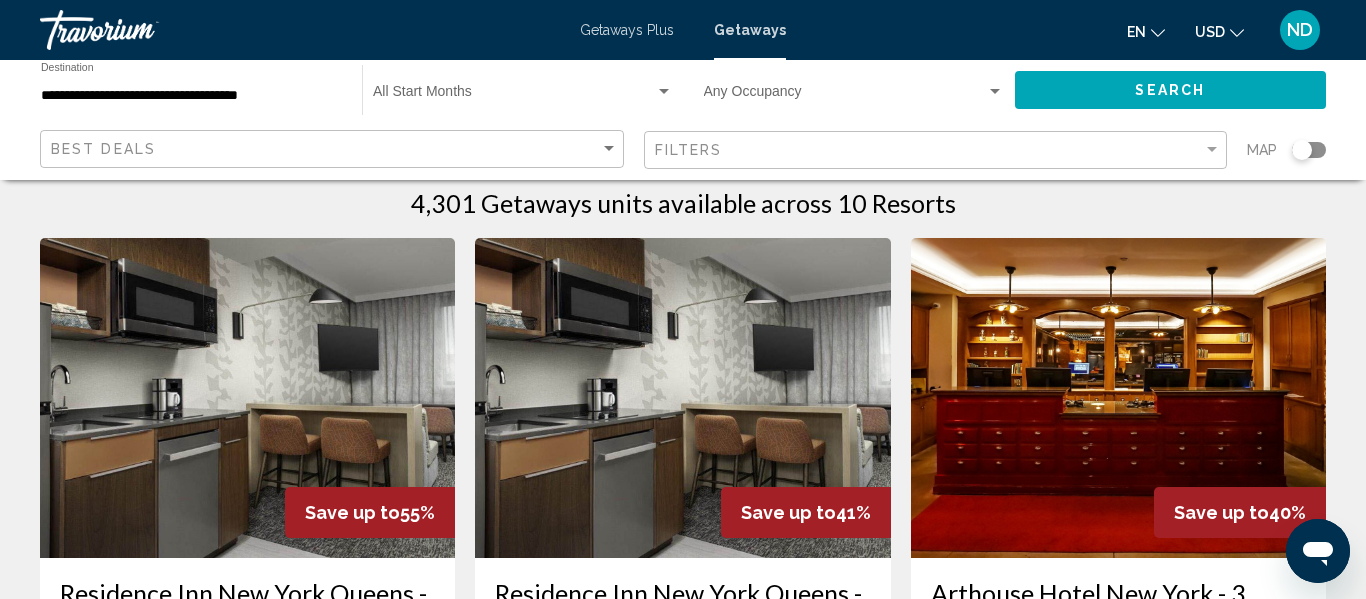 scroll, scrollTop: 0, scrollLeft: 0, axis: both 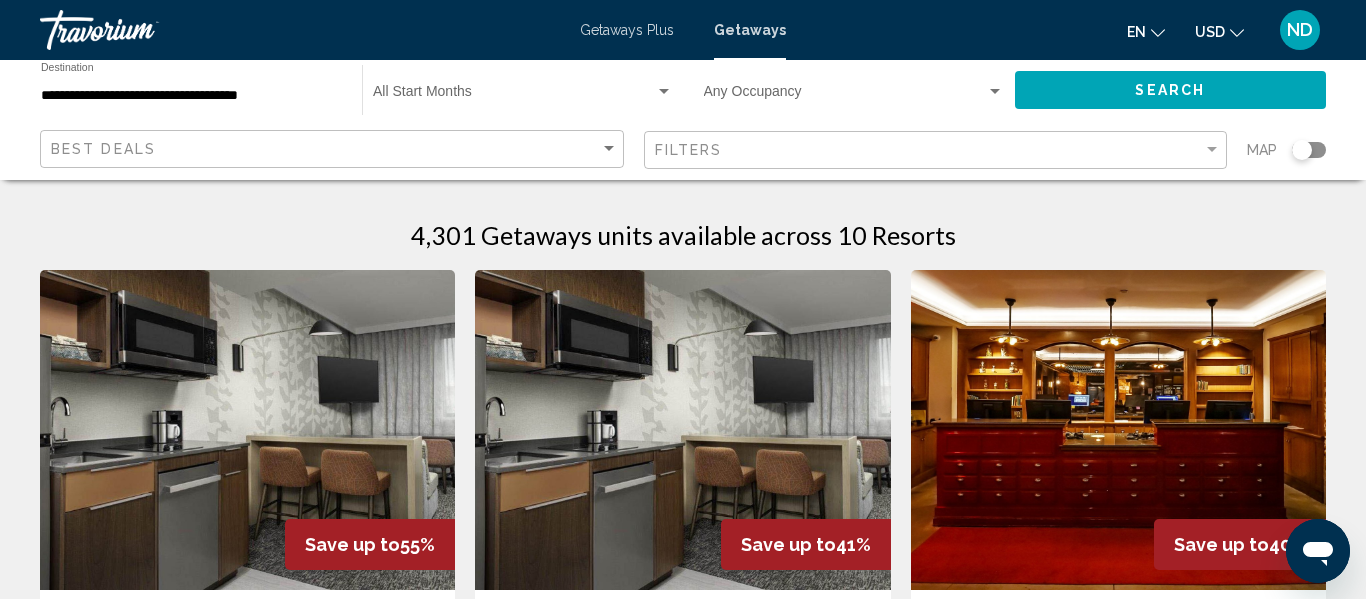 click on "Filters" 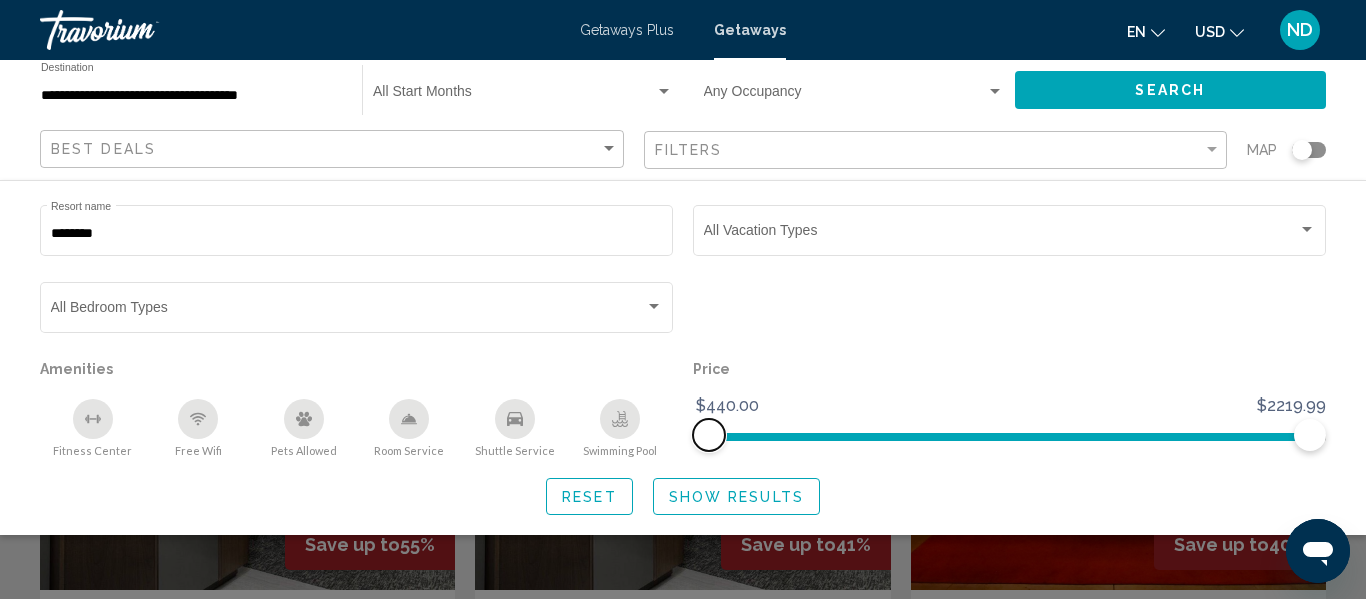 click 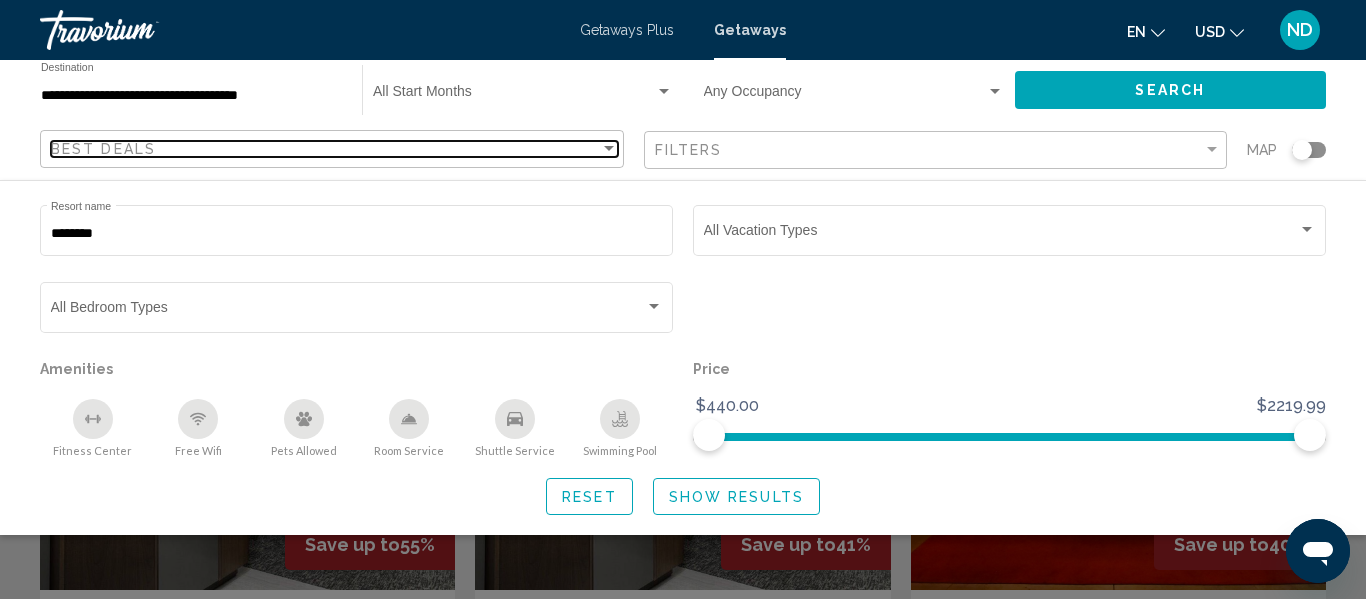 click on "Best Deals" at bounding box center [325, 149] 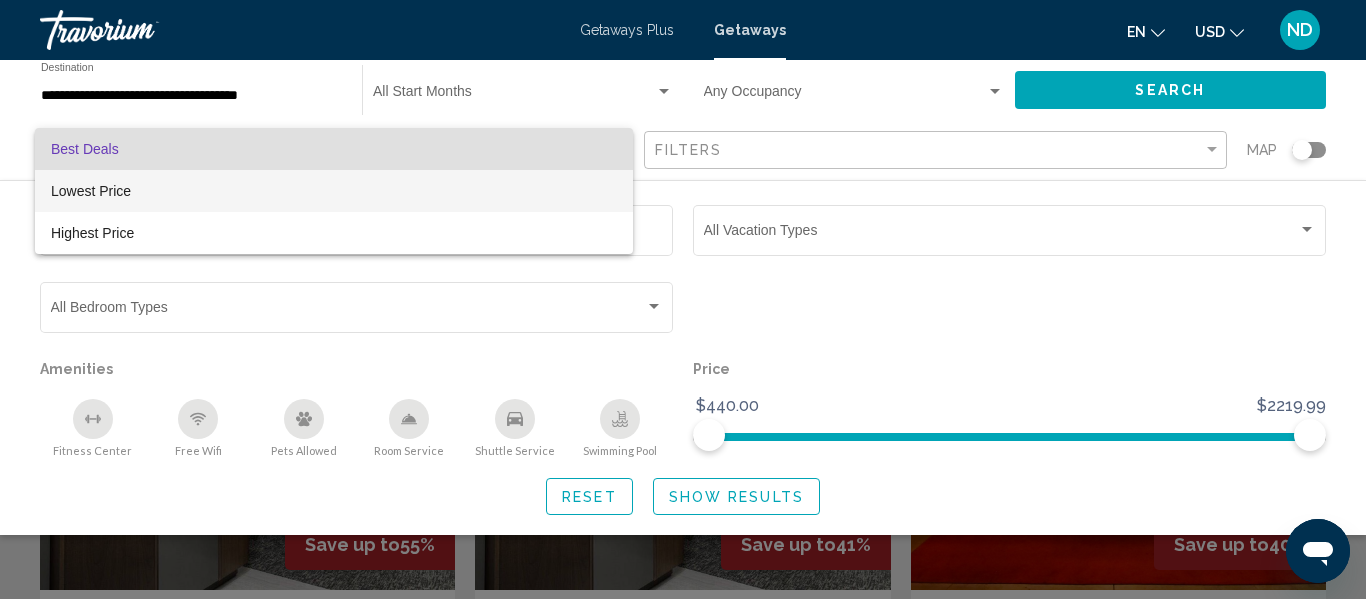 click on "Lowest Price" at bounding box center (334, 191) 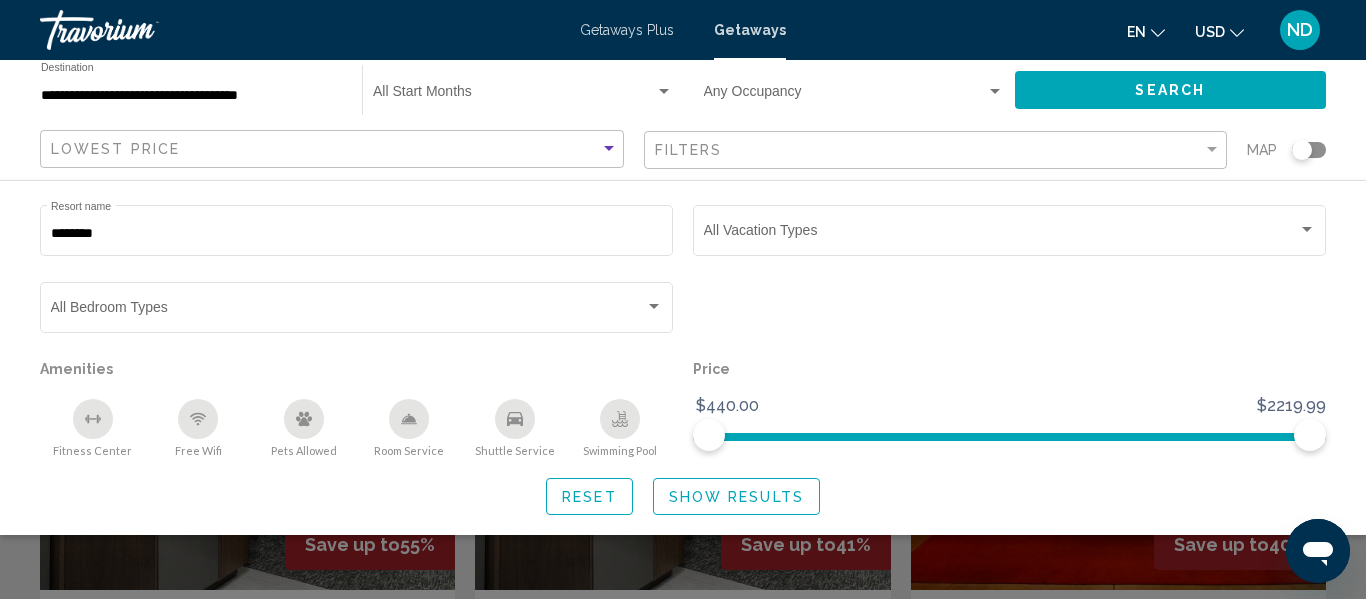 click on "Show Results" 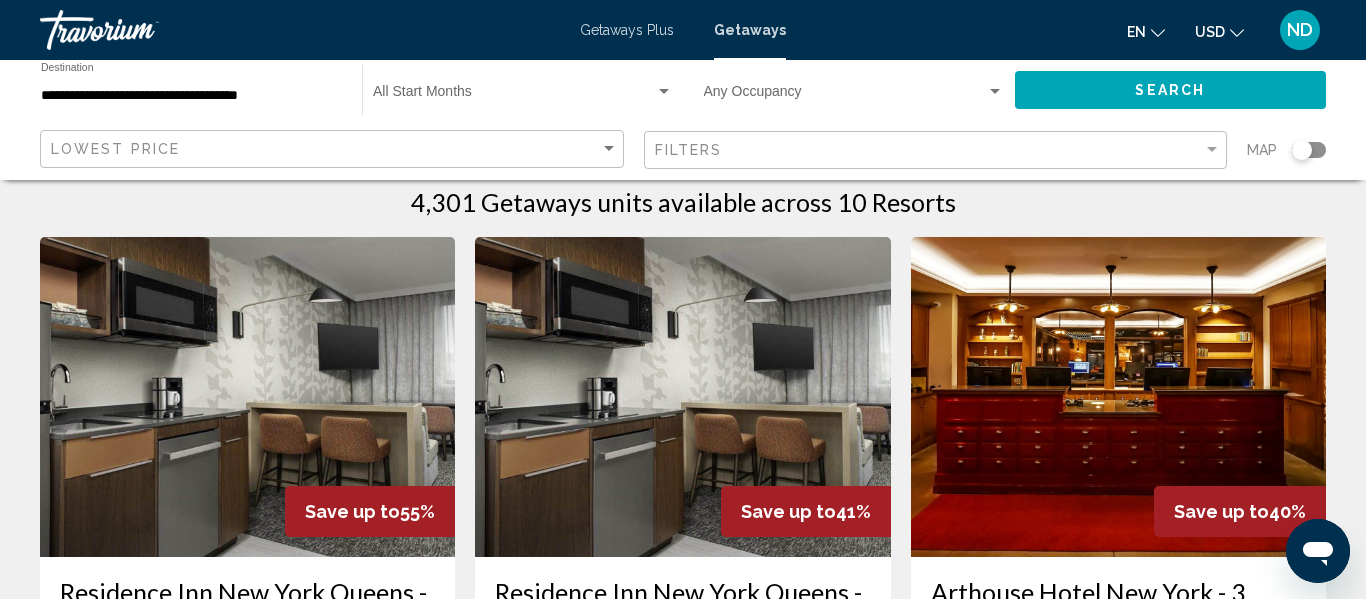scroll, scrollTop: 0, scrollLeft: 0, axis: both 